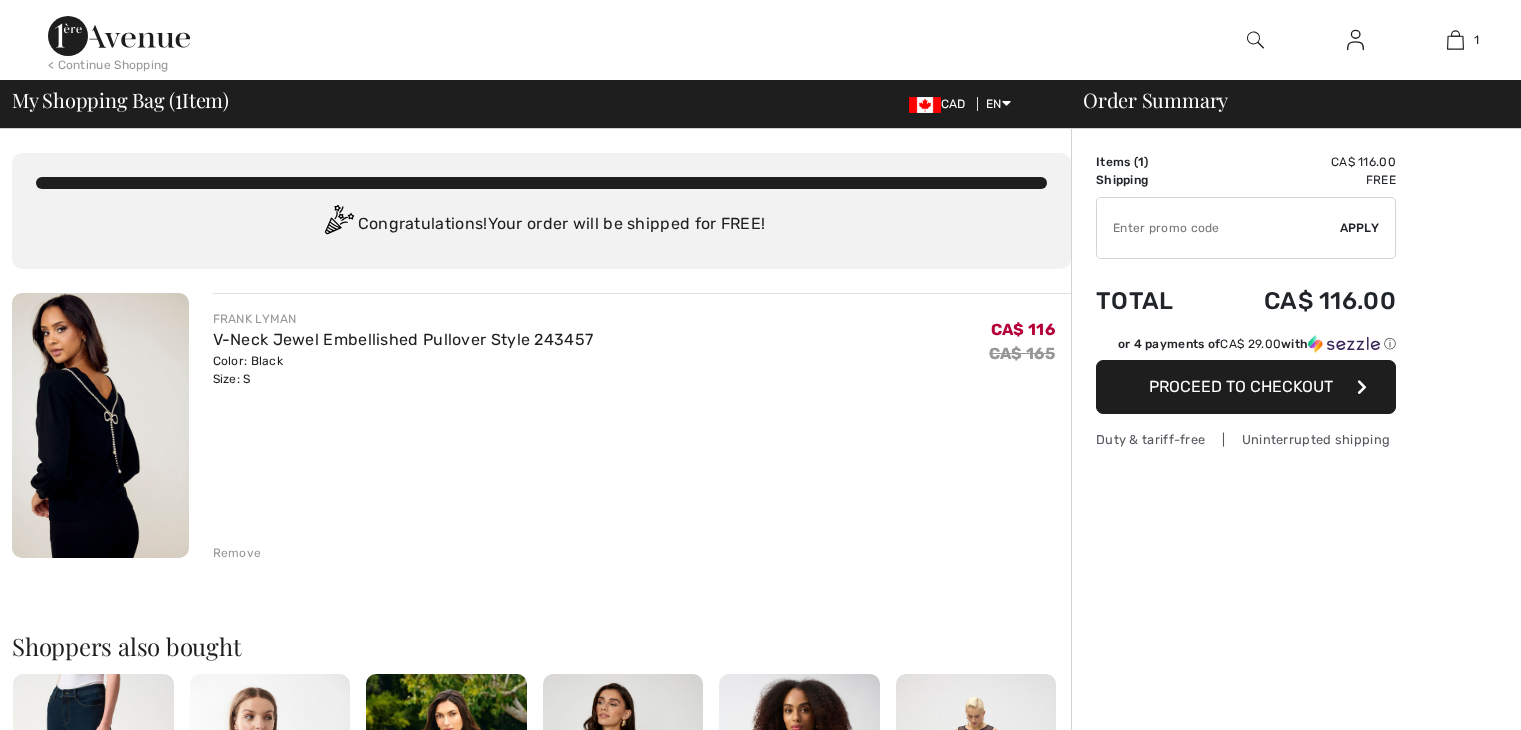 scroll, scrollTop: 0, scrollLeft: 0, axis: both 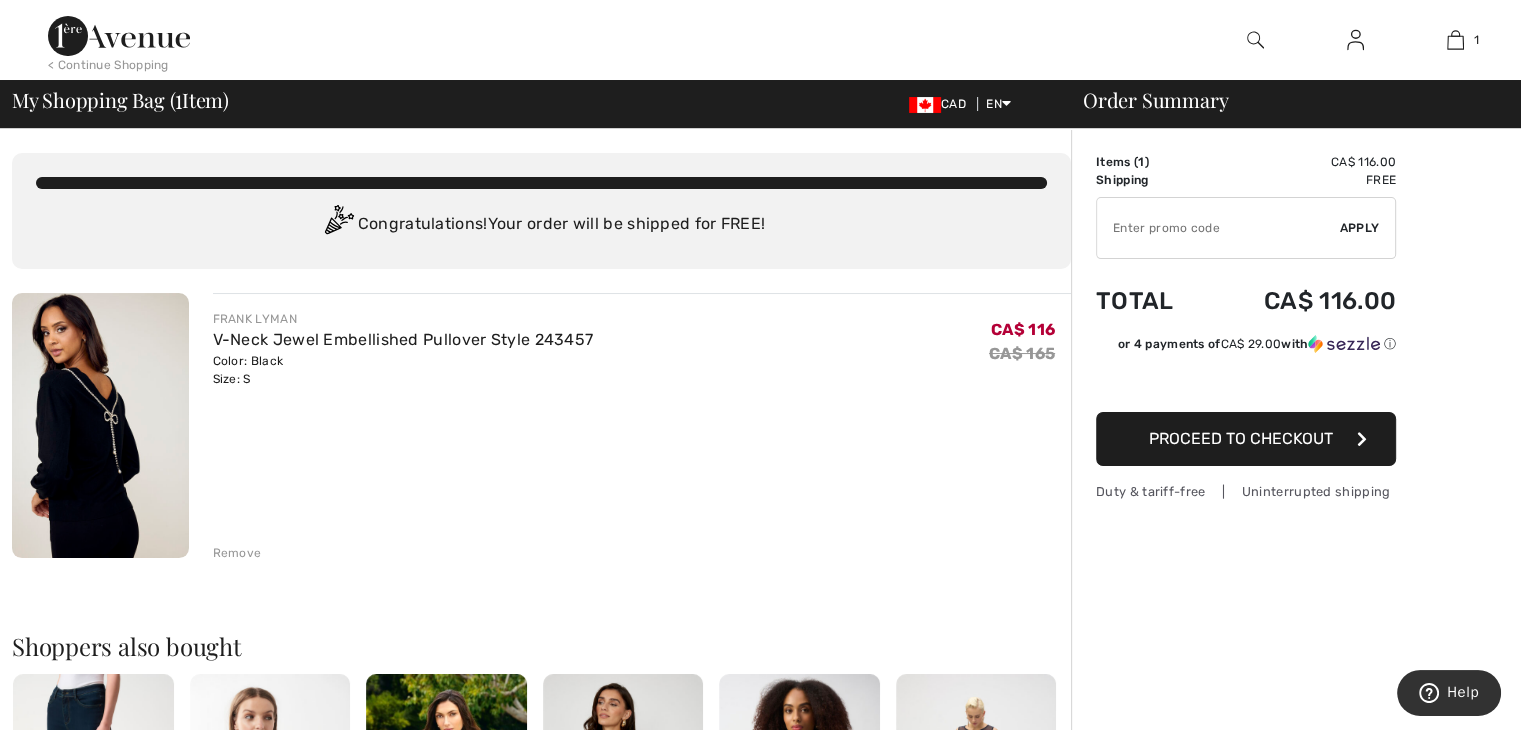 click on "Proceed to Checkout" at bounding box center [1241, 438] 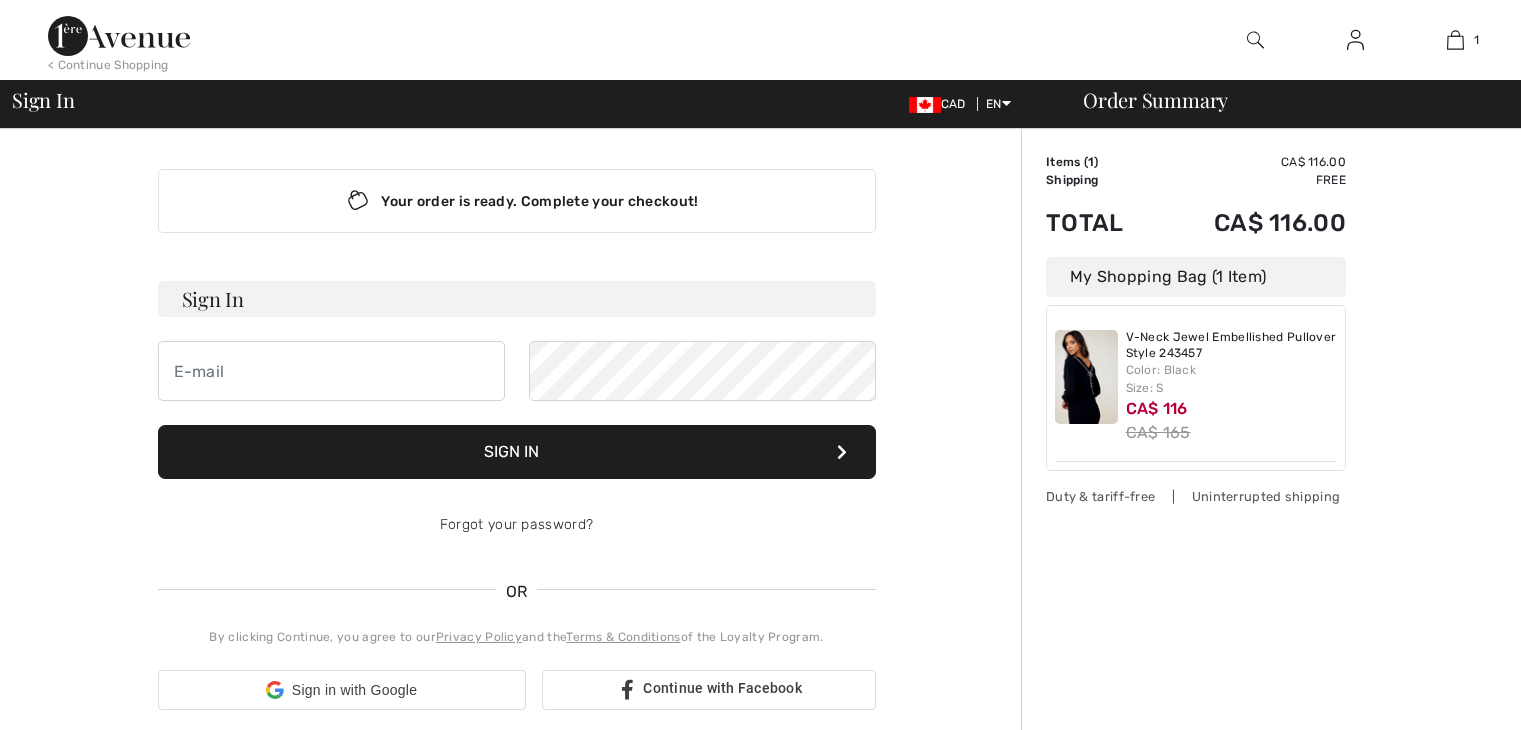 scroll, scrollTop: 0, scrollLeft: 0, axis: both 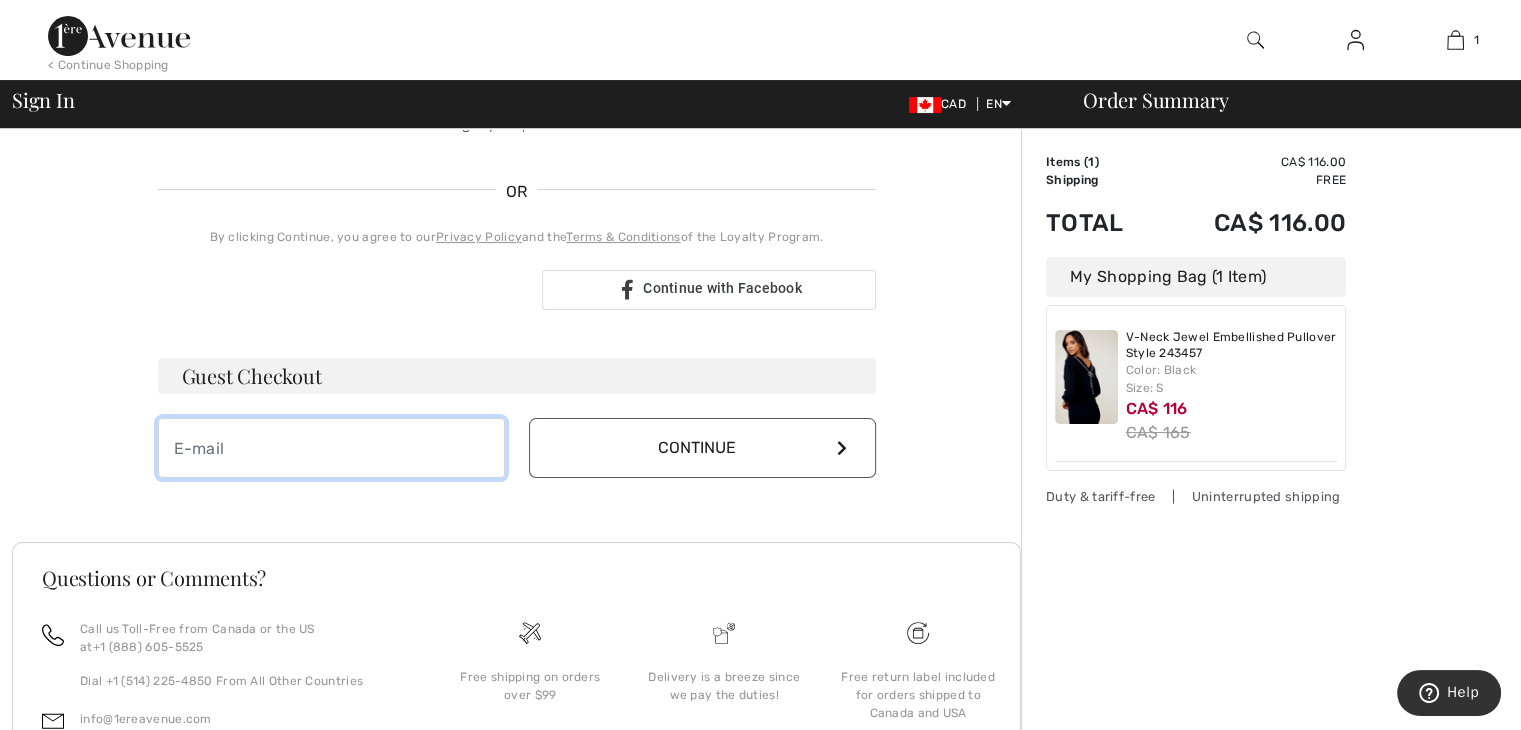 click at bounding box center (331, 448) 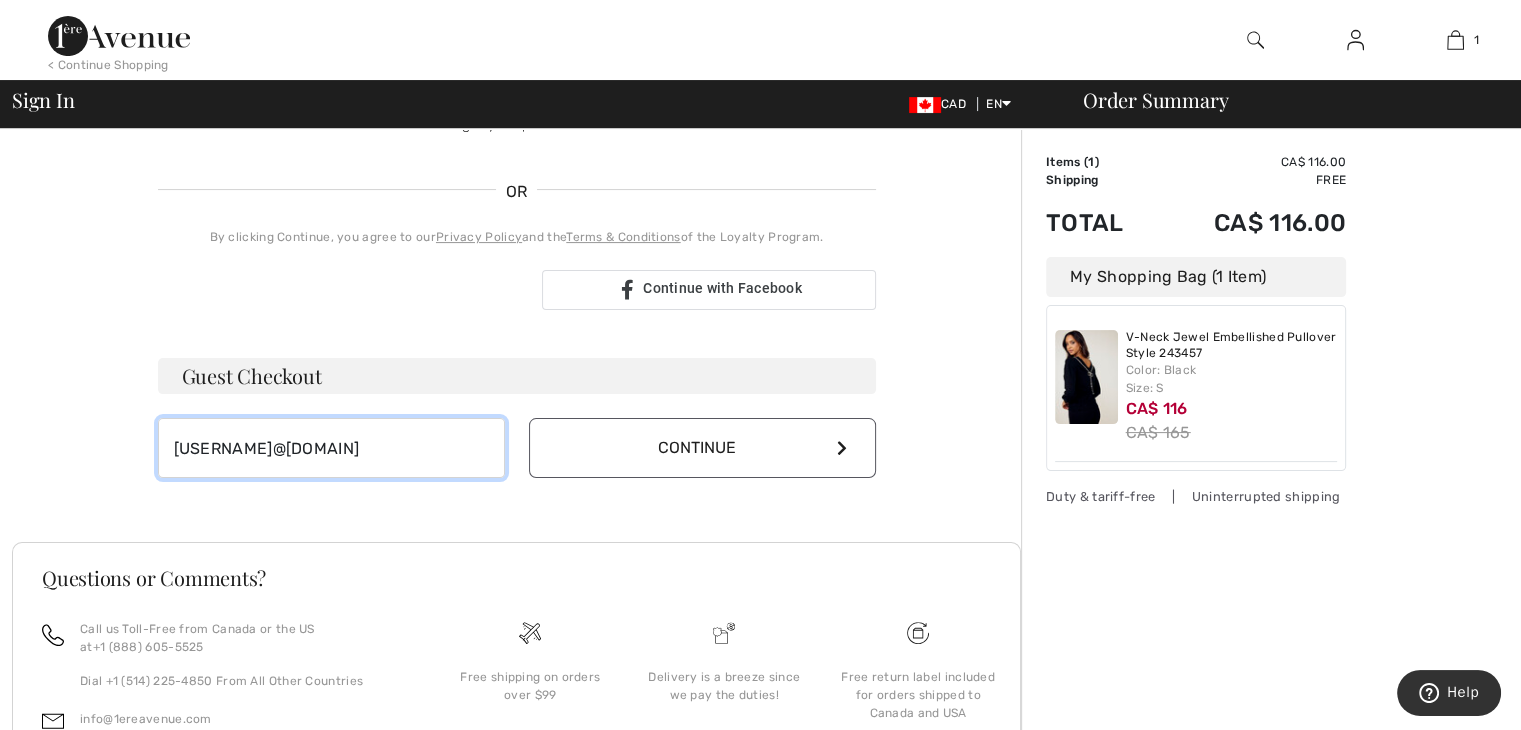 type on "[EMAIL]" 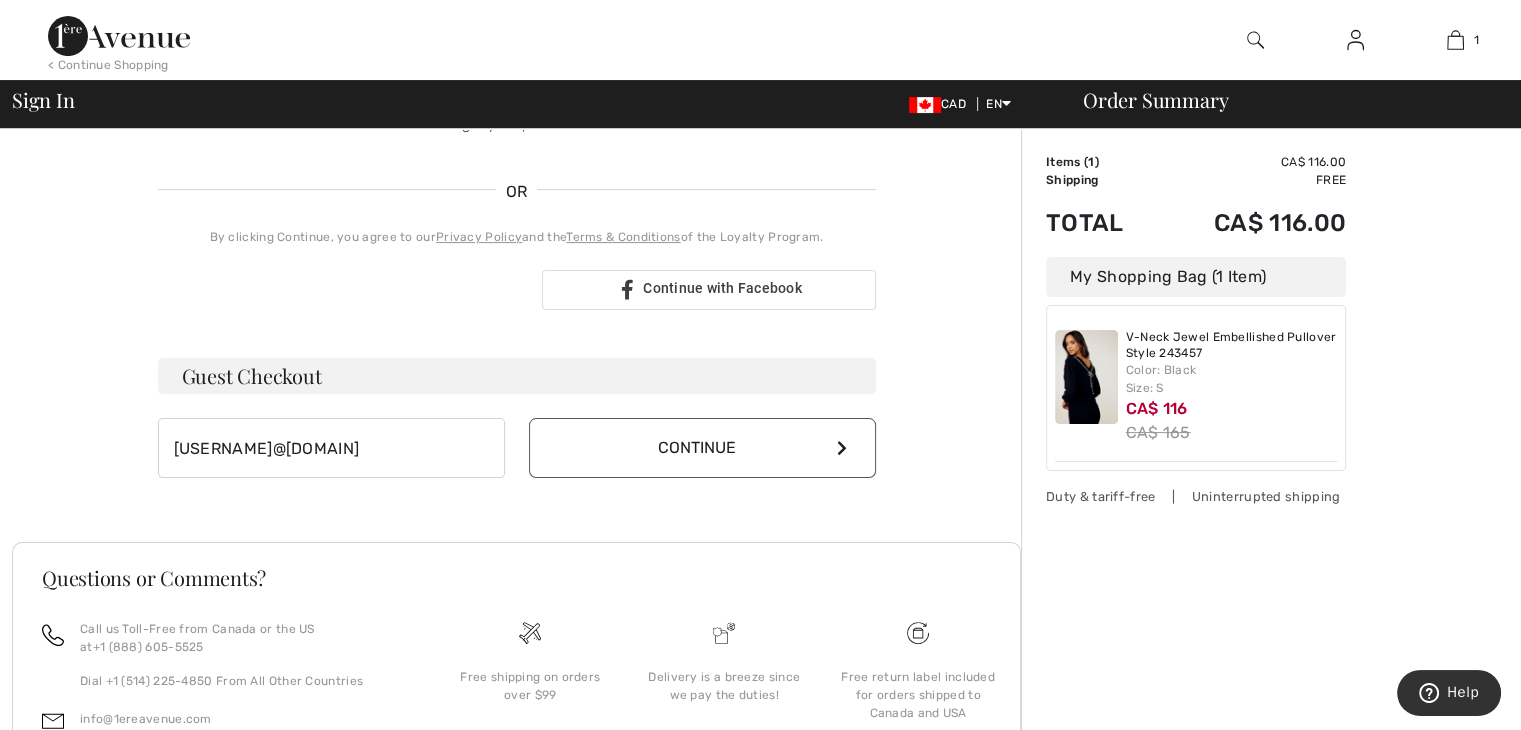 click on "Continue" at bounding box center (702, 448) 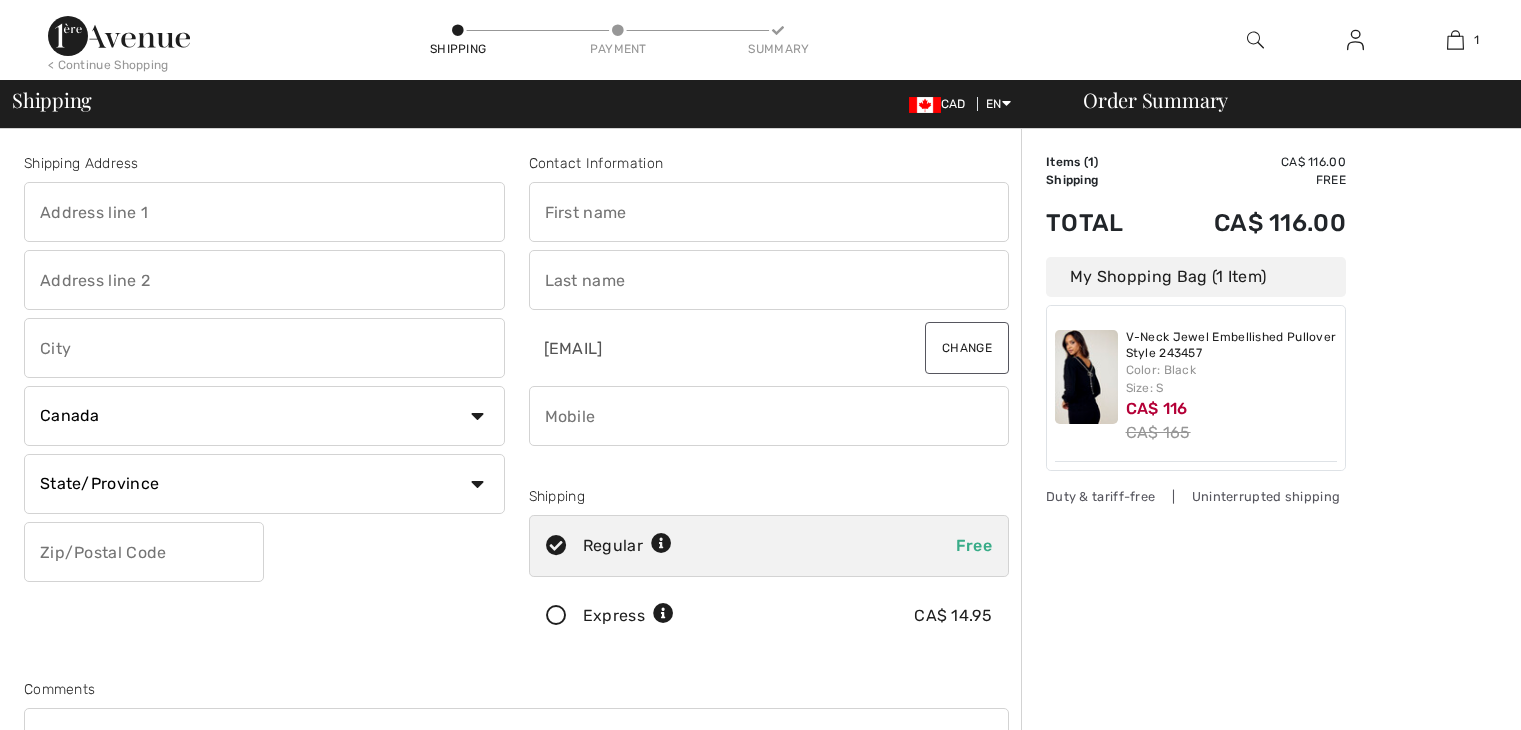 scroll, scrollTop: 0, scrollLeft: 0, axis: both 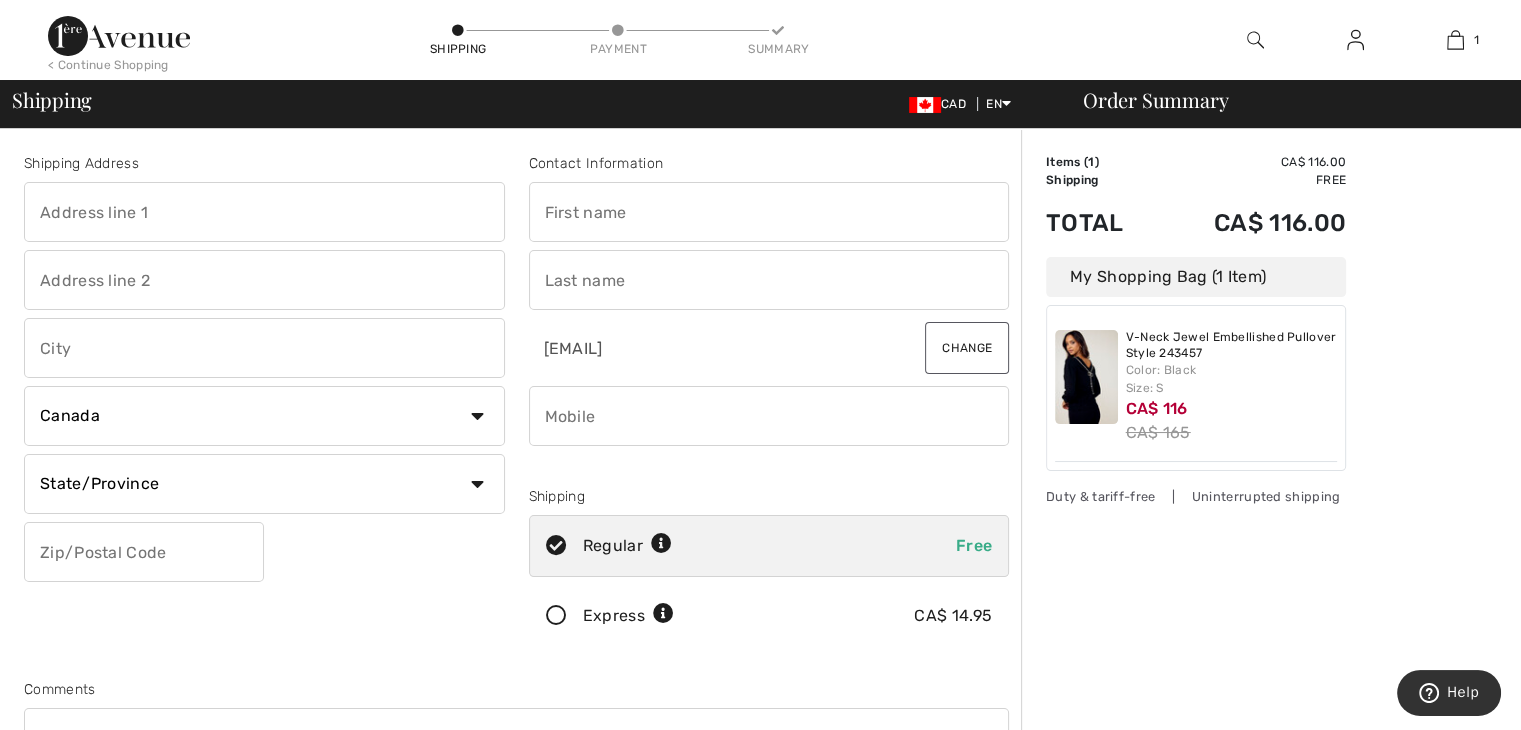 click at bounding box center (264, 212) 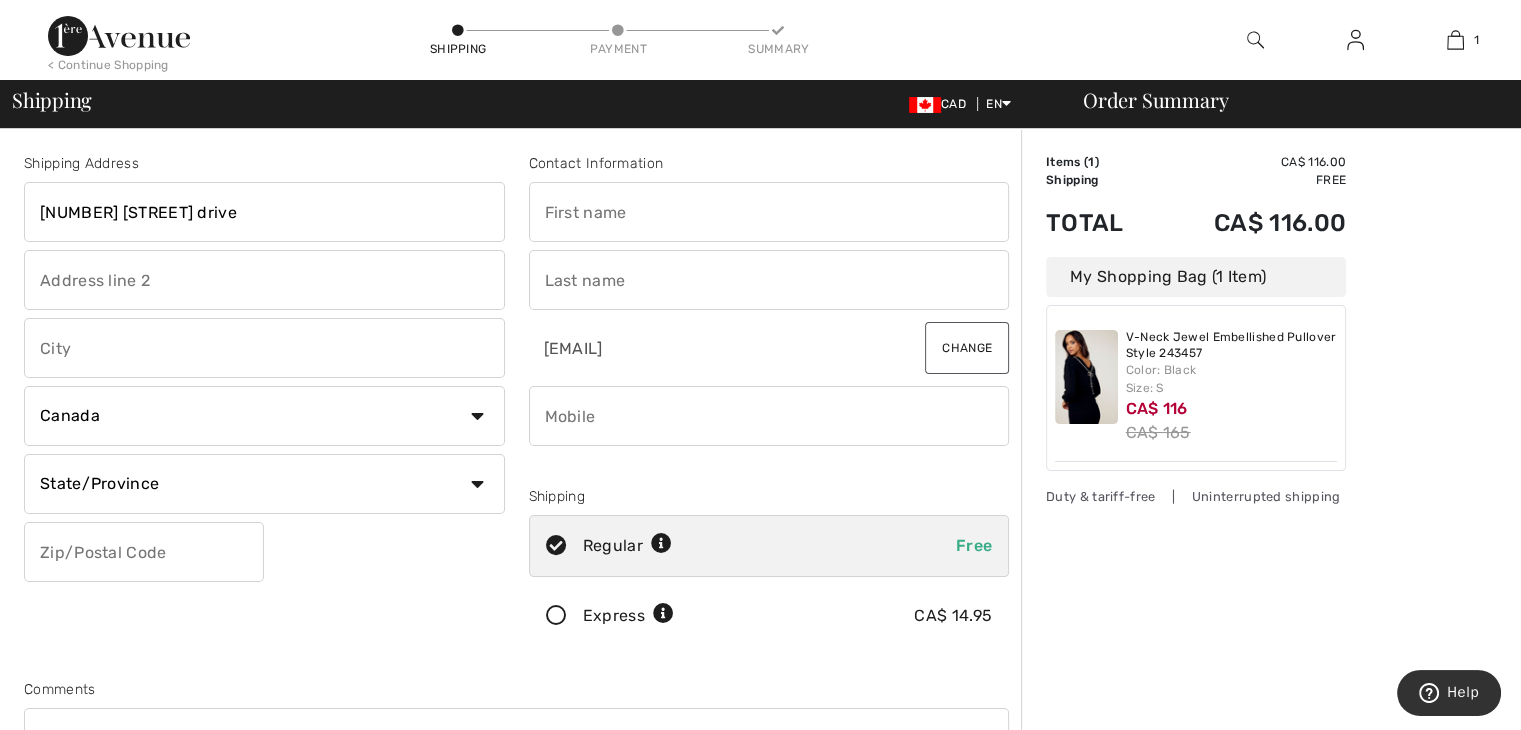 type on "2113 Courtland drive" 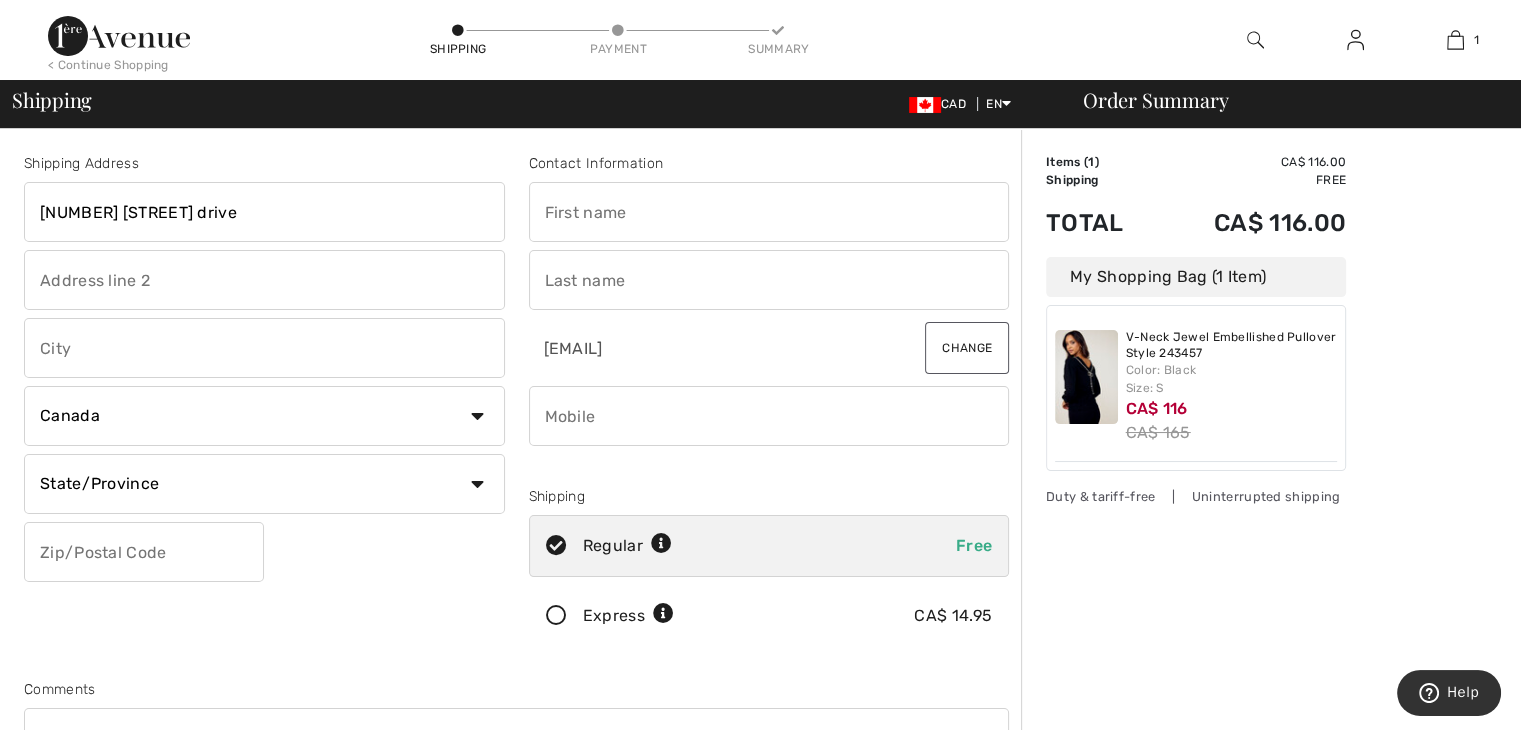 click at bounding box center (264, 348) 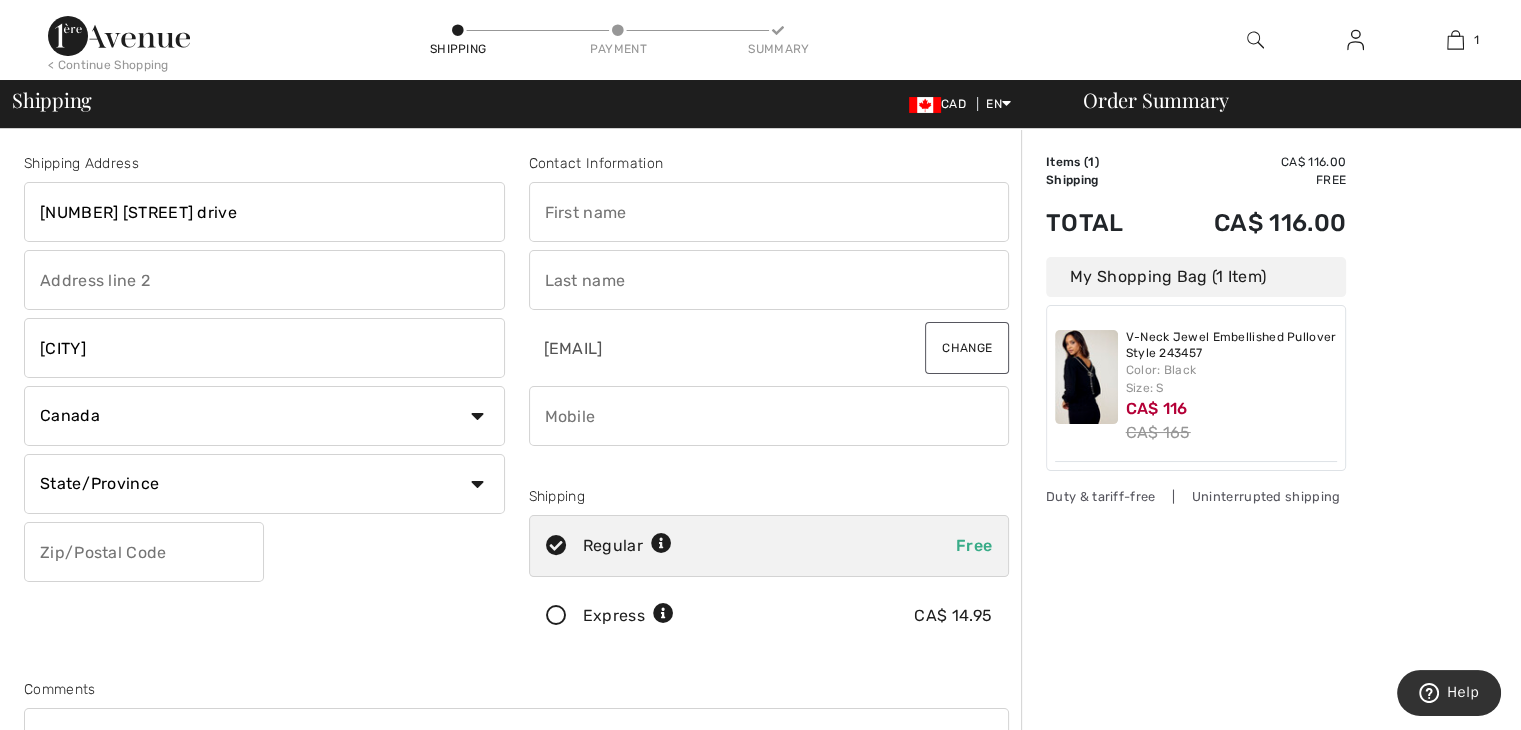 type on "[CITY]" 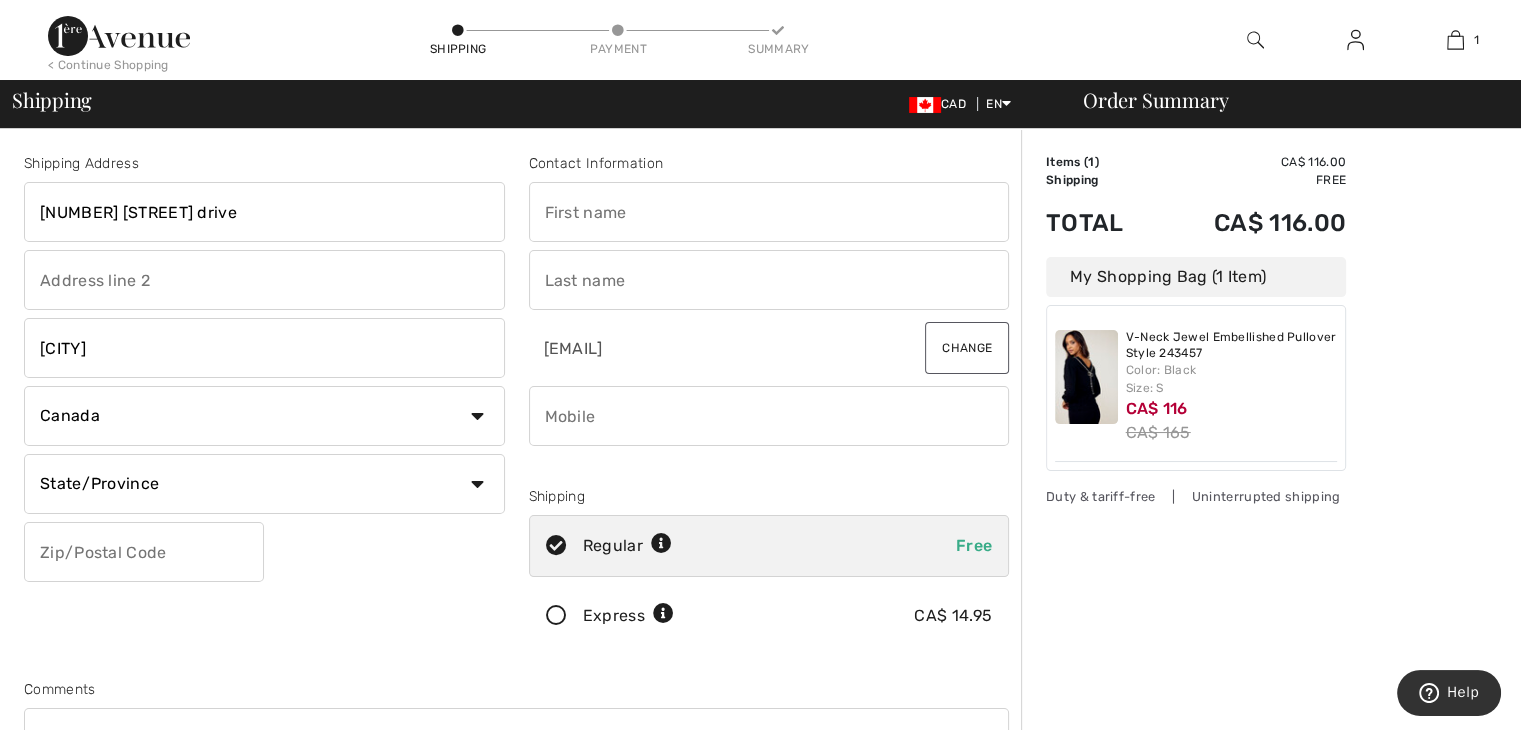 click on "State/Province
Alberta
British Columbia
Manitoba
New Brunswick
Newfoundland and Labrador
Northwest Territories
Nova Scotia
Nunavut
Ontario
Prince Edward Island
Quebec
Saskatchewan
Yukon" at bounding box center (264, 484) 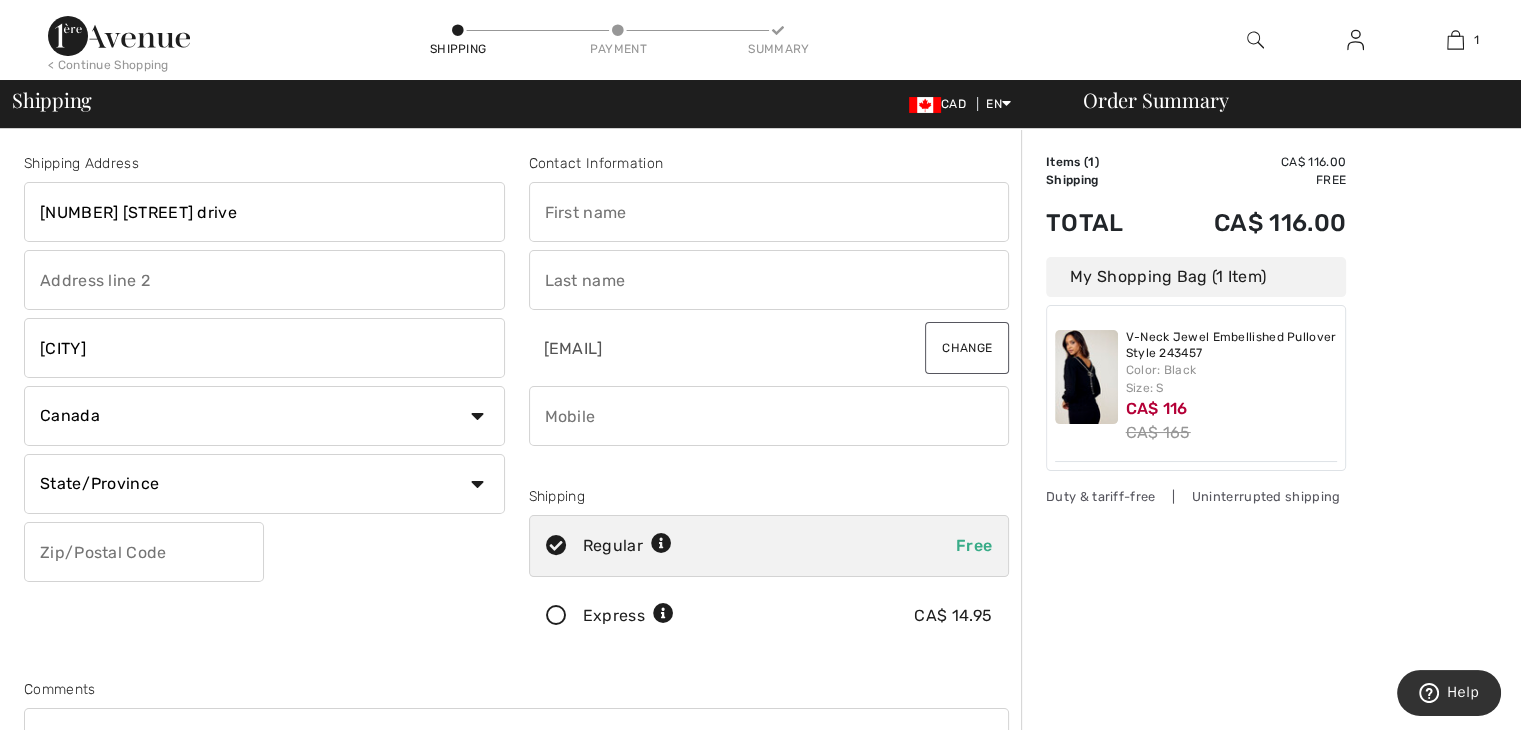 select on "ON" 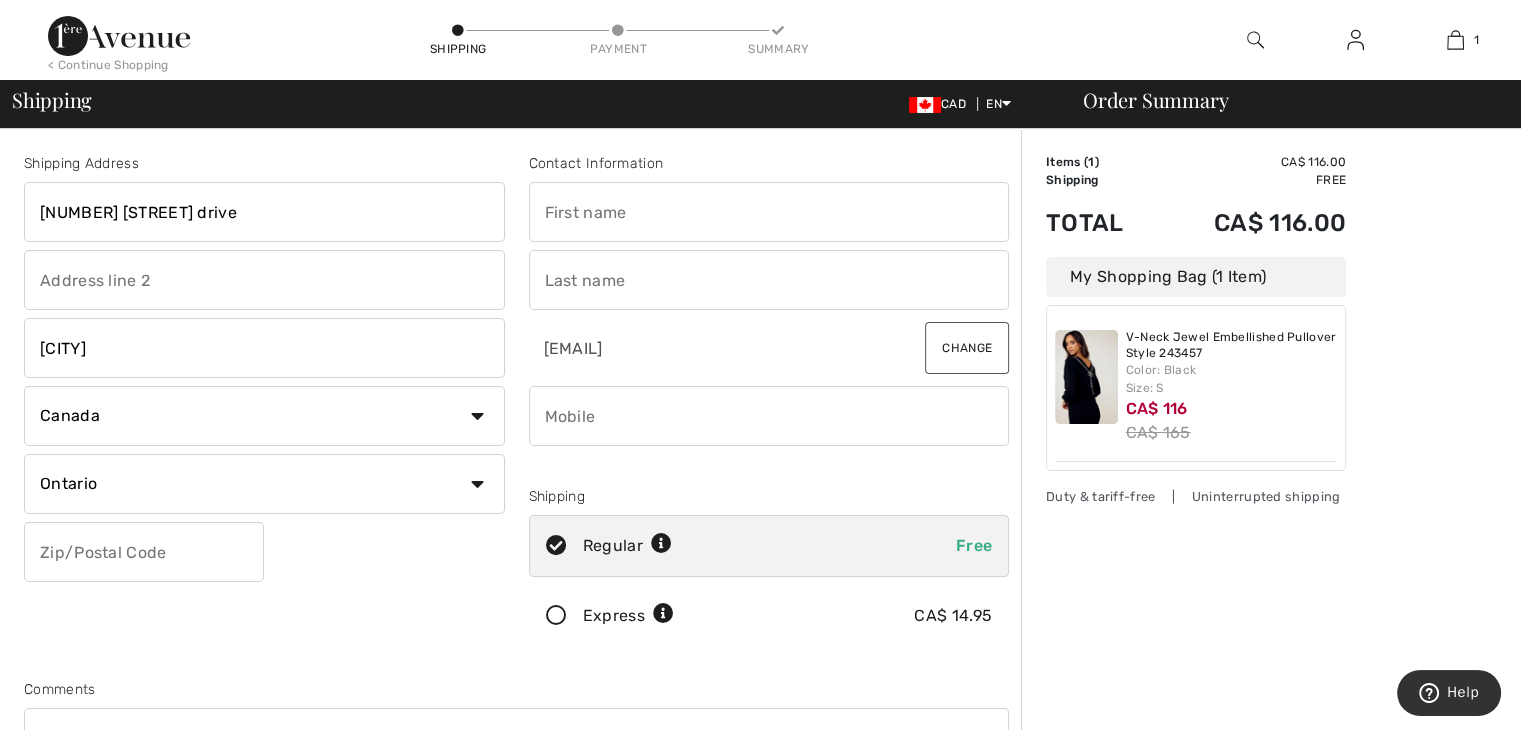 click on "State/Province
Alberta
British Columbia
Manitoba
New Brunswick
Newfoundland and Labrador
Northwest Territories
Nova Scotia
Nunavut
Ontario
Prince Edward Island
Quebec
Saskatchewan
Yukon" at bounding box center [264, 484] 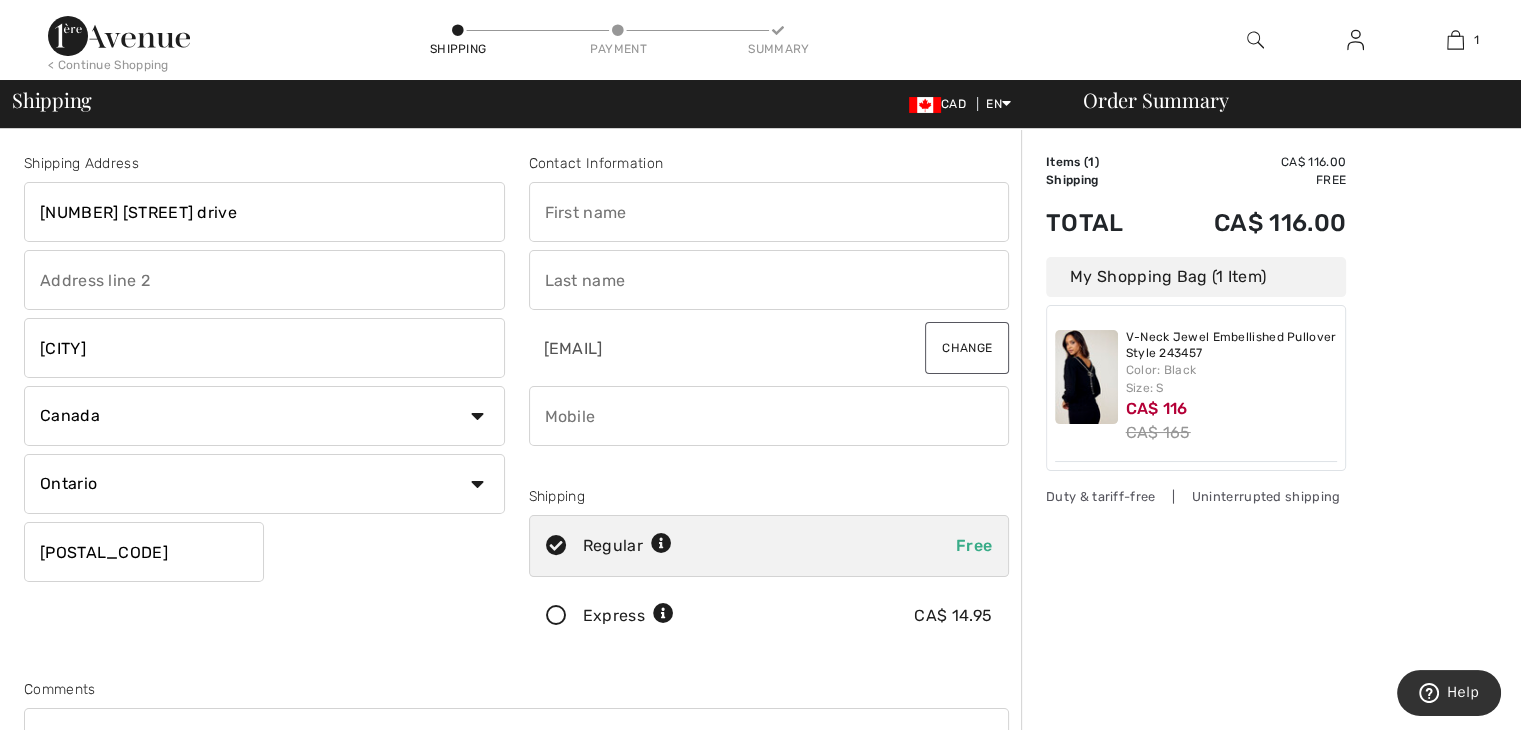 type on "[POSTAL]" 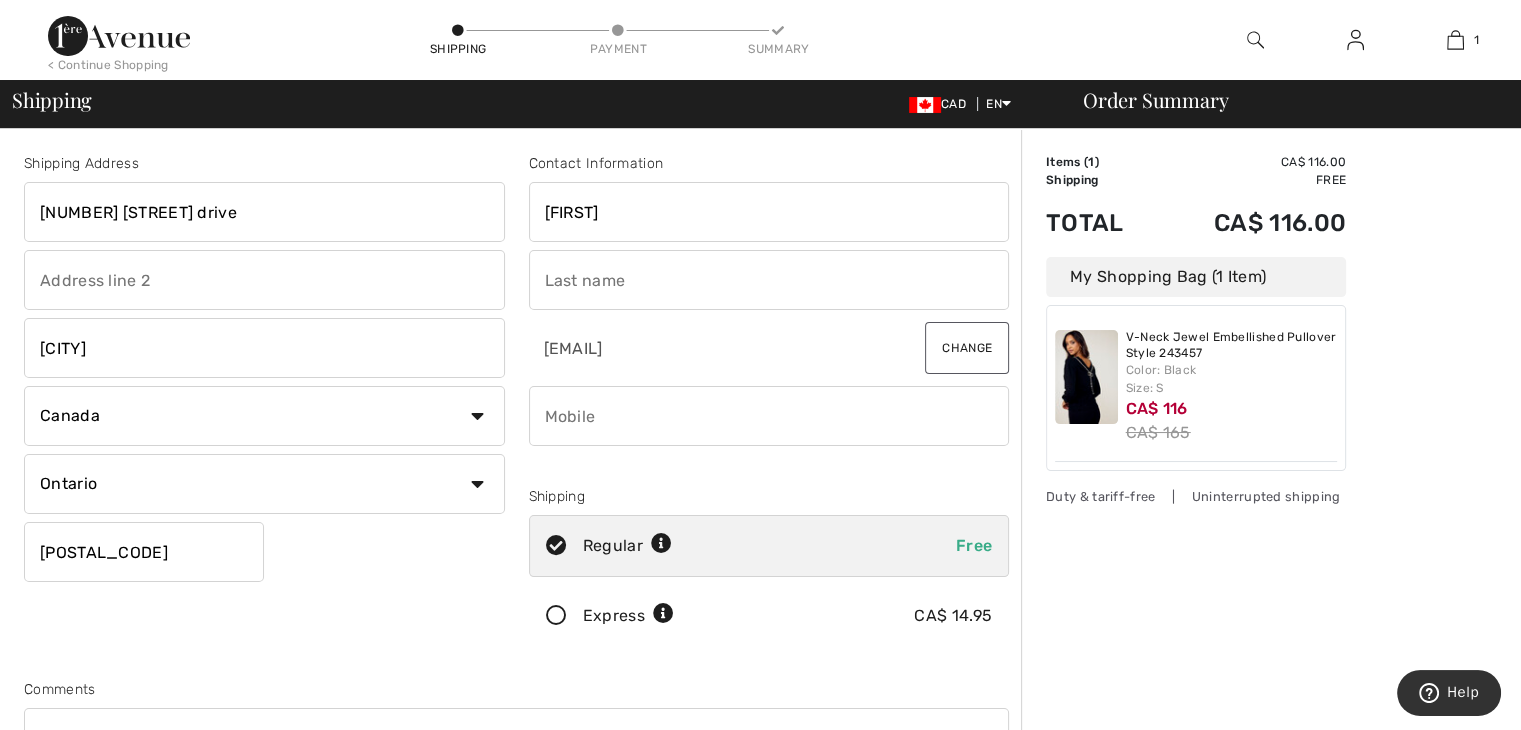 type on "Debbie" 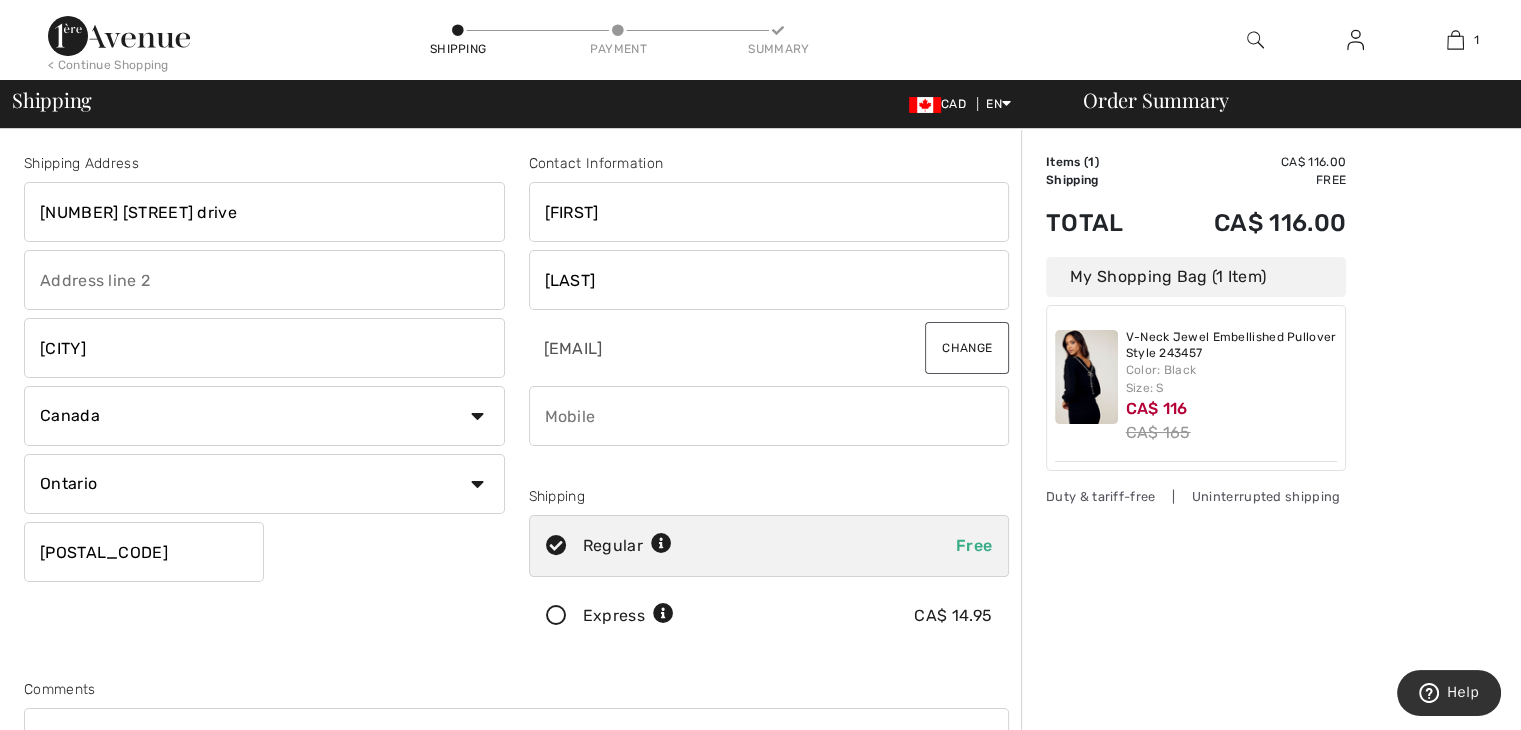 type on "Hager" 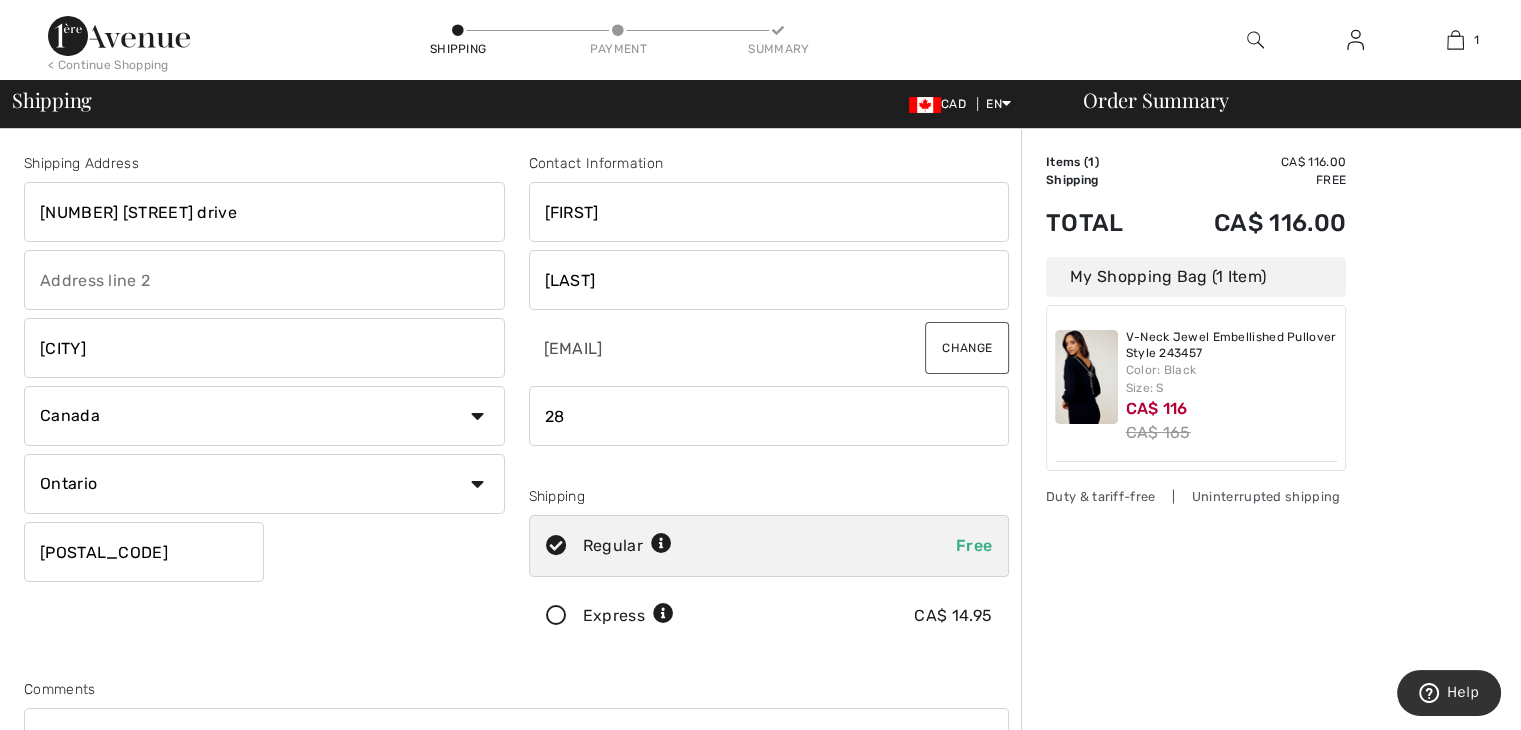 type on "2" 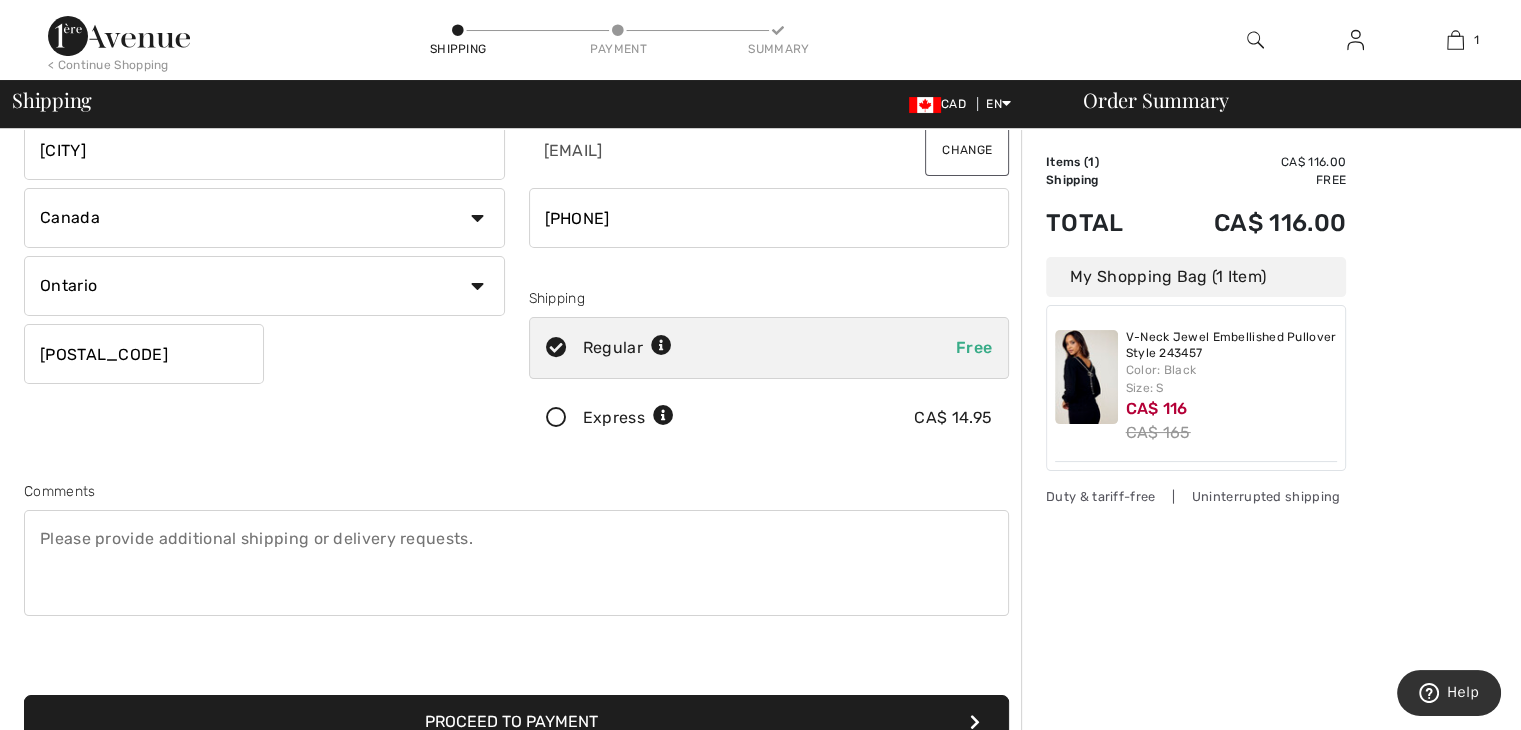 scroll, scrollTop: 200, scrollLeft: 0, axis: vertical 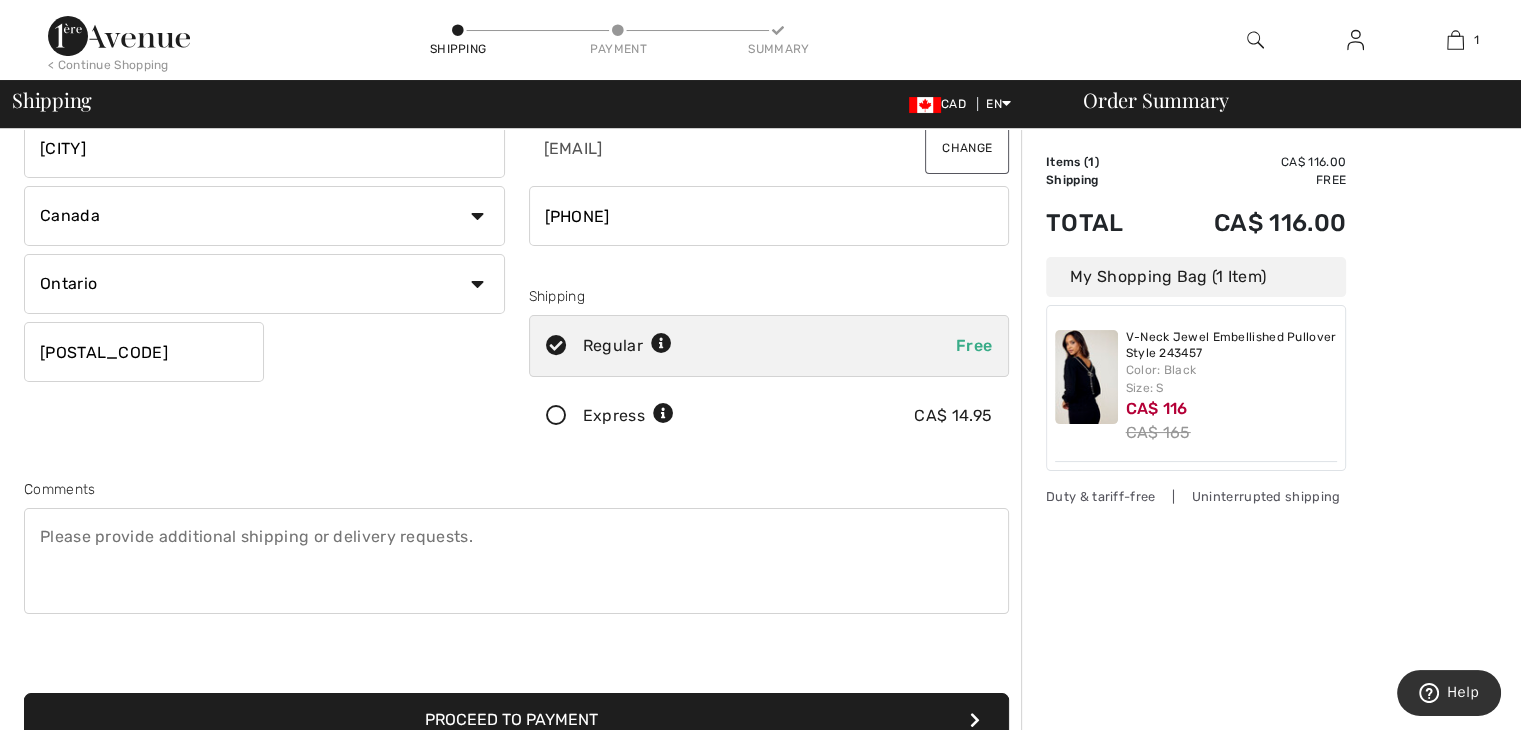 type on "4169365294" 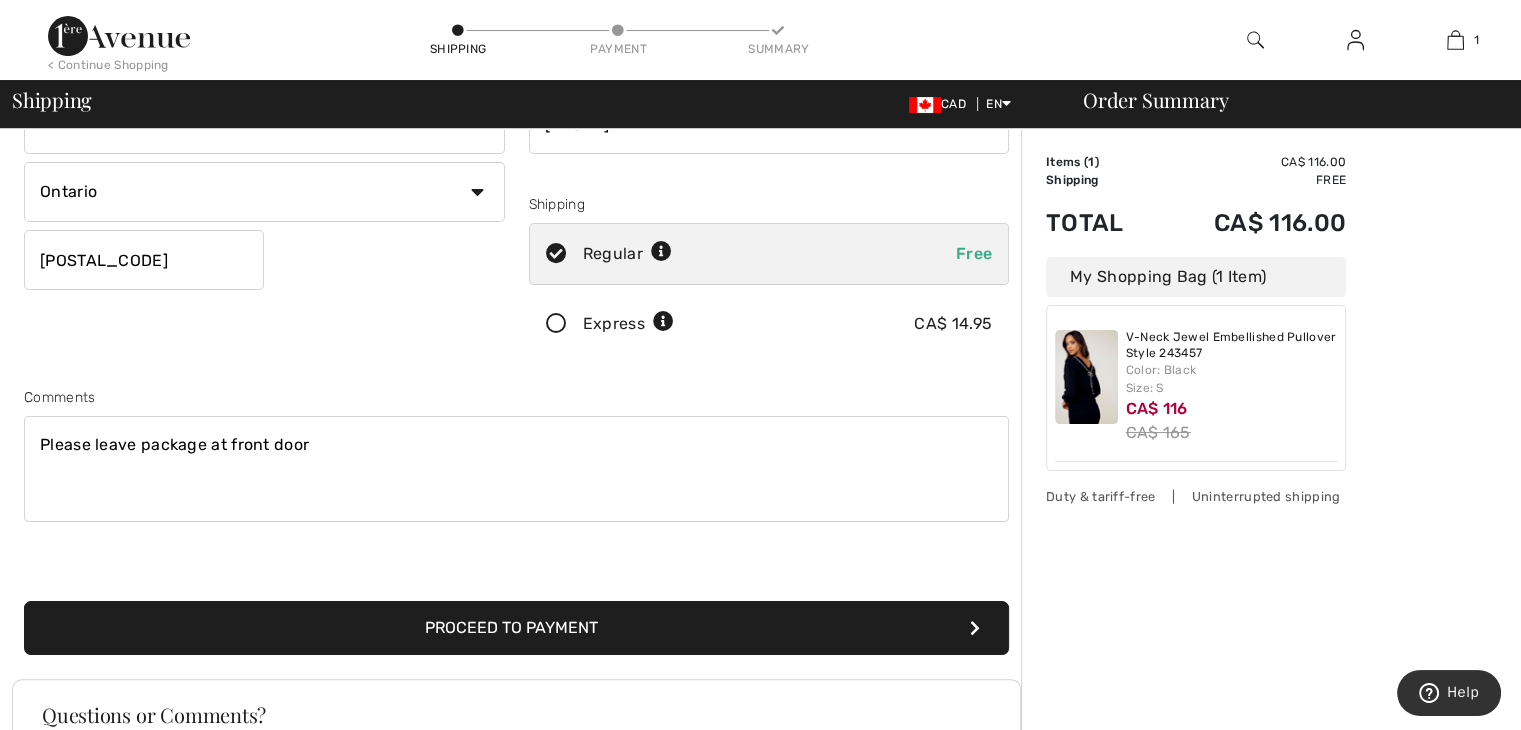 scroll, scrollTop: 400, scrollLeft: 0, axis: vertical 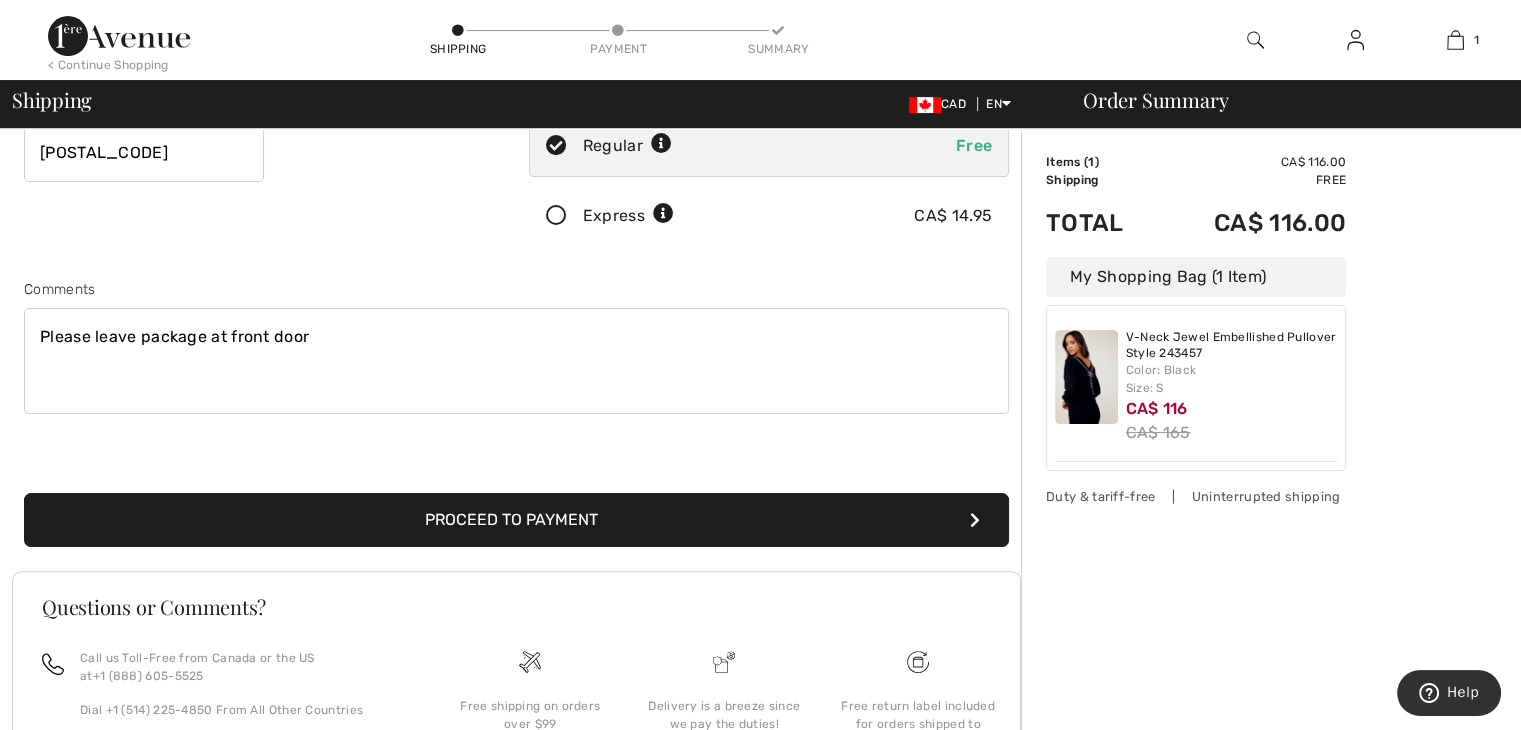 type on "Please leave package at front door" 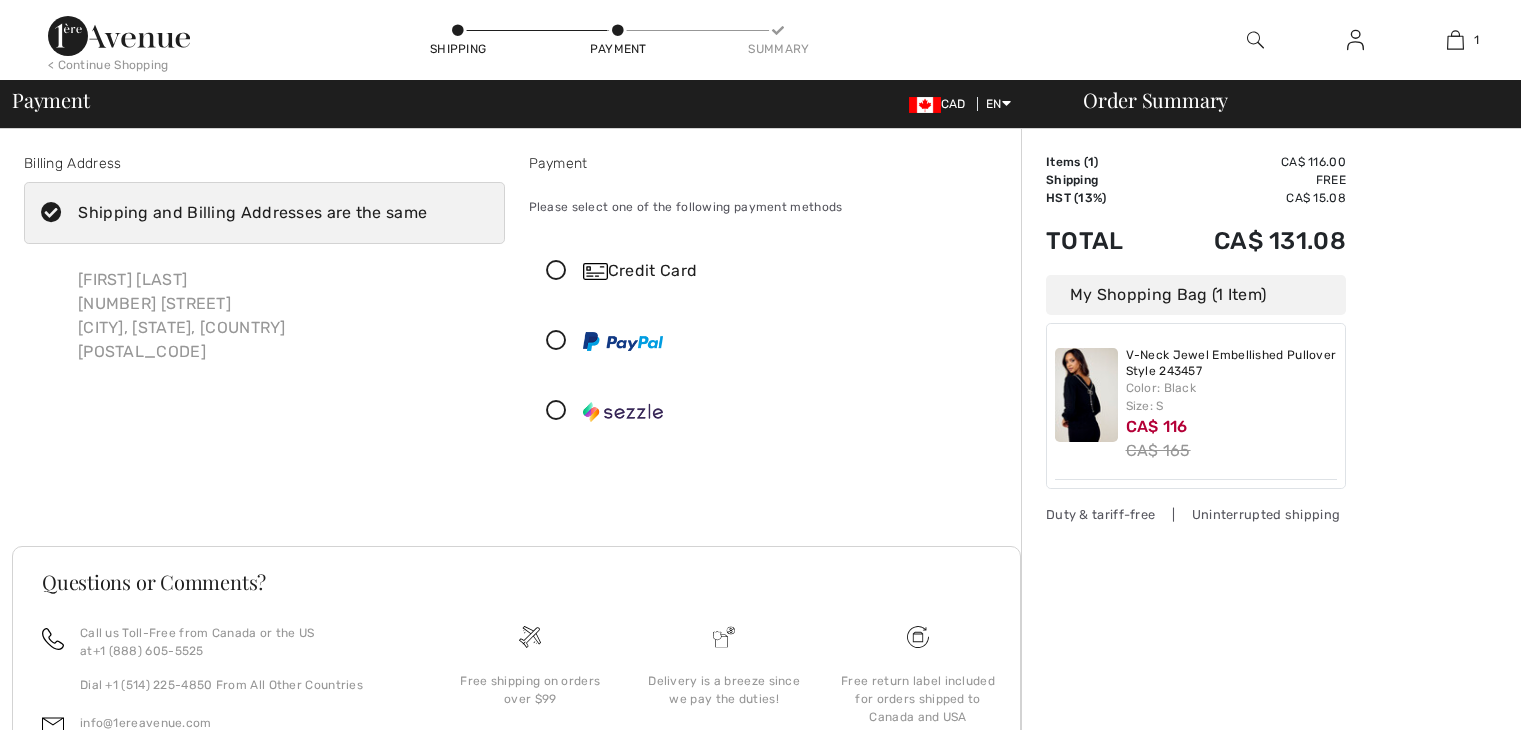 scroll, scrollTop: 0, scrollLeft: 0, axis: both 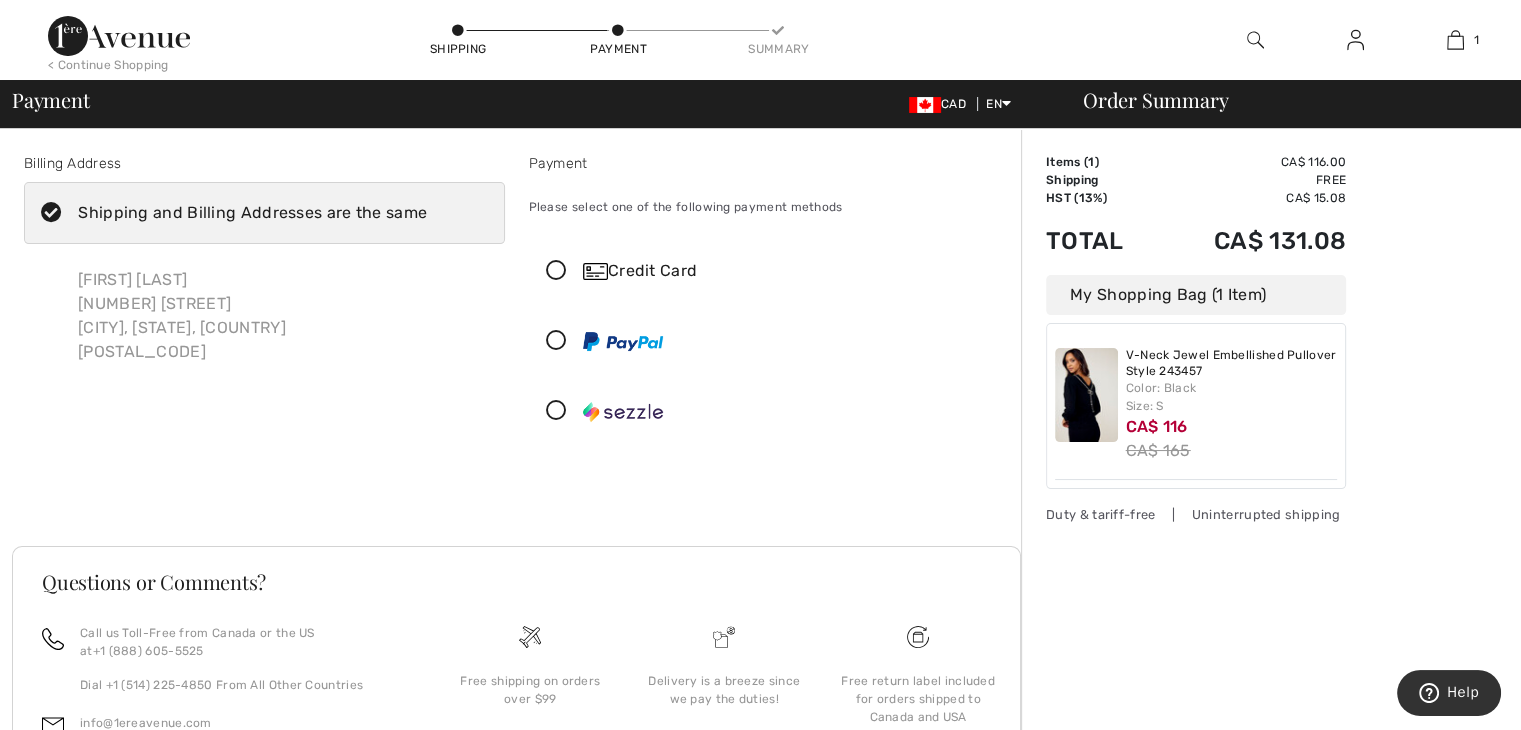 click at bounding box center [556, 271] 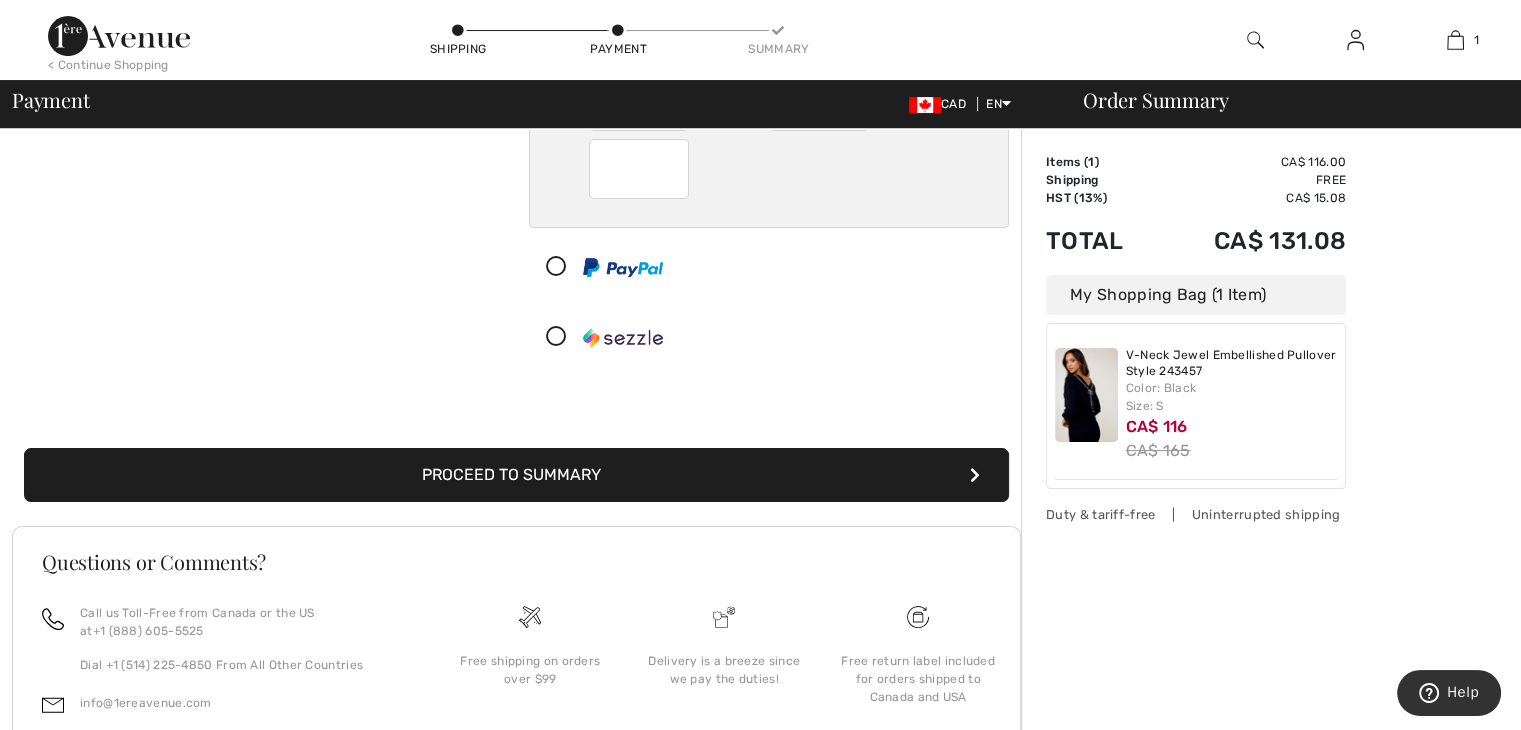 scroll, scrollTop: 300, scrollLeft: 0, axis: vertical 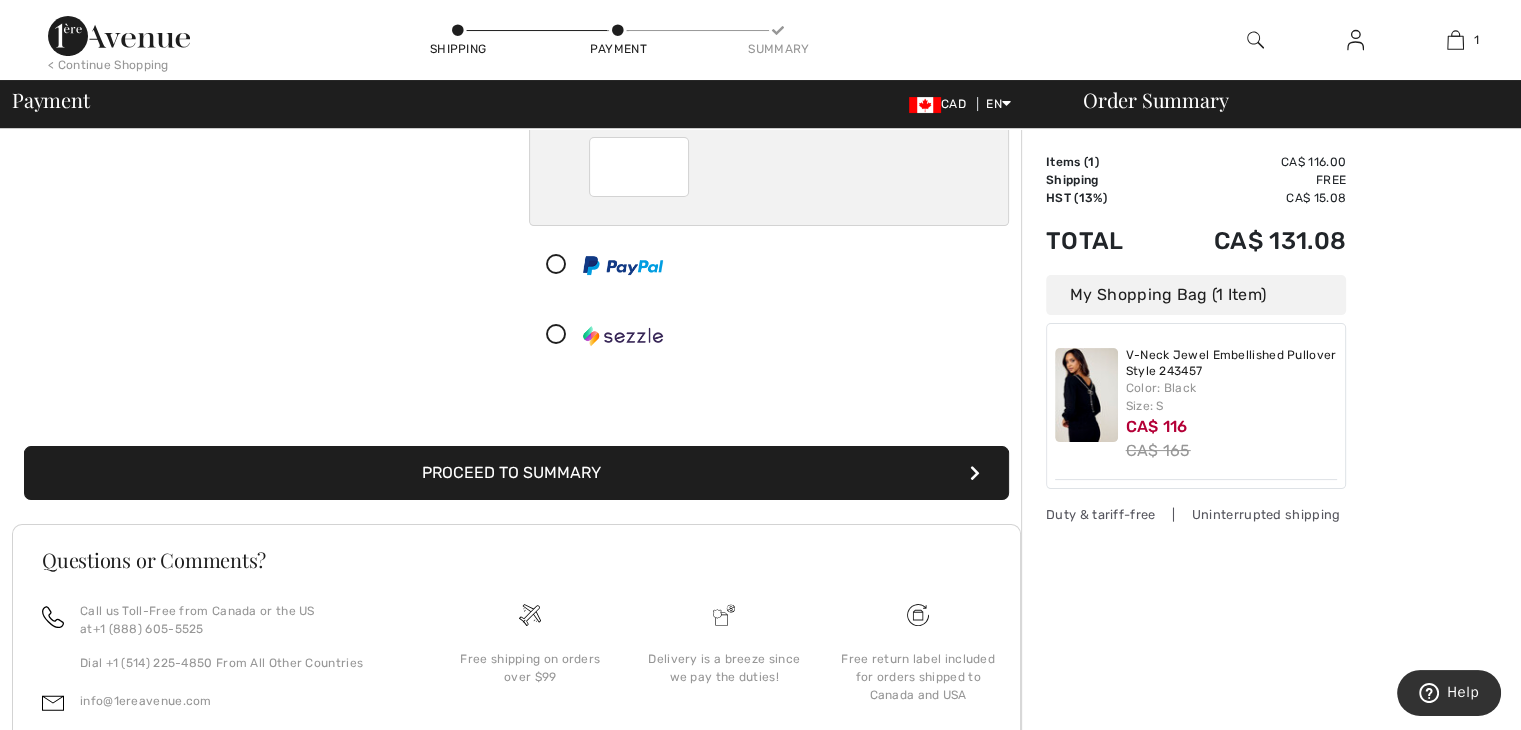 click on "Proceed to Summary" at bounding box center (516, 473) 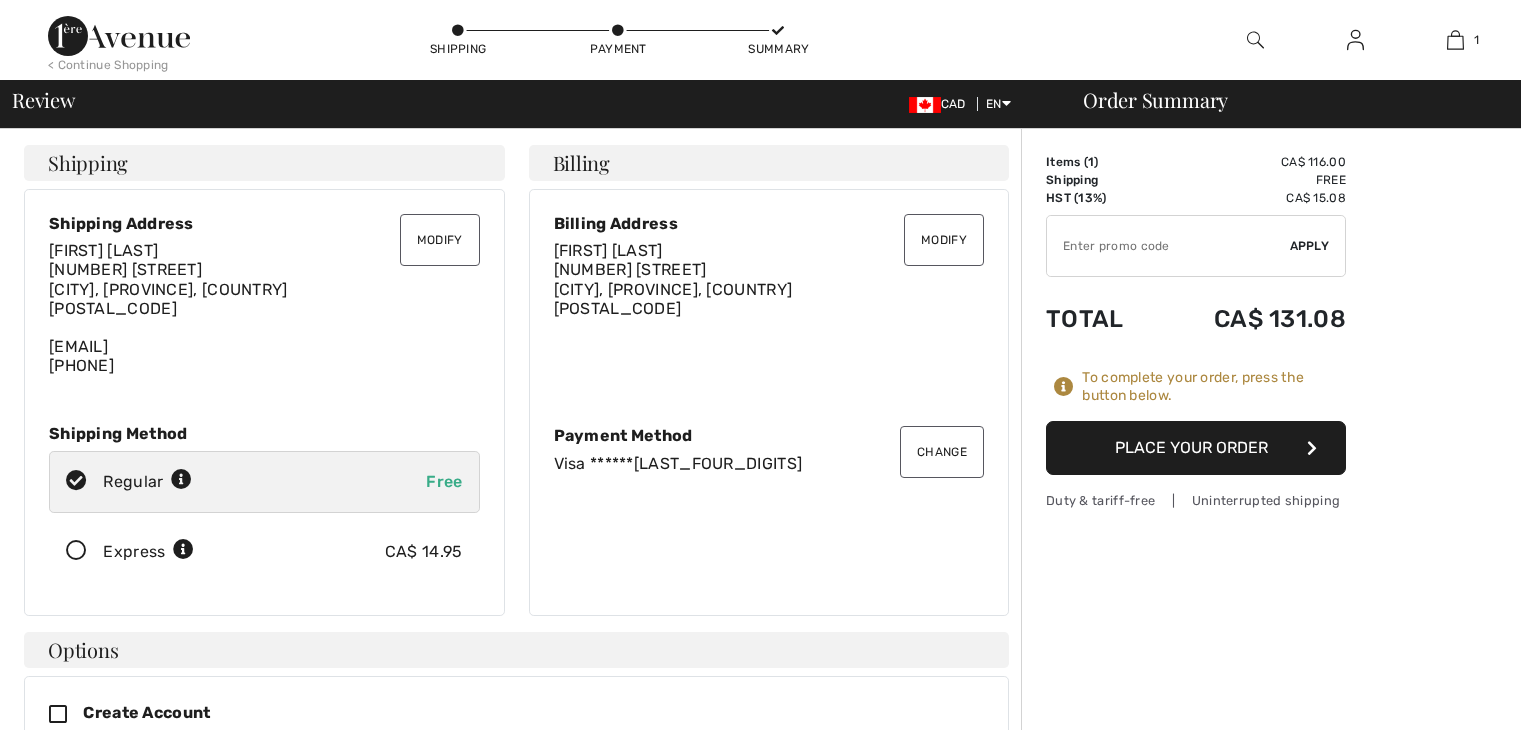 scroll, scrollTop: 0, scrollLeft: 0, axis: both 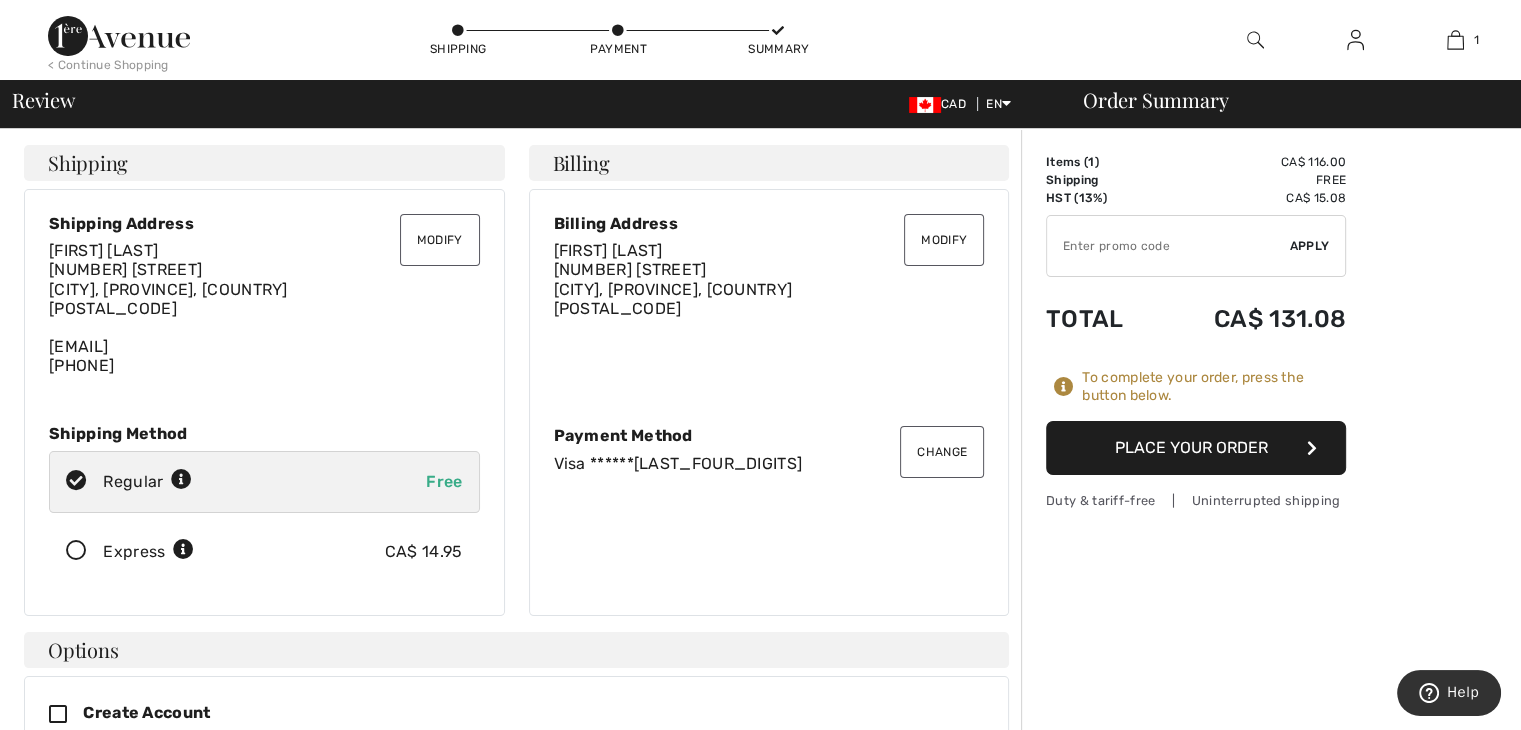 click on "Place Your Order" at bounding box center [1196, 448] 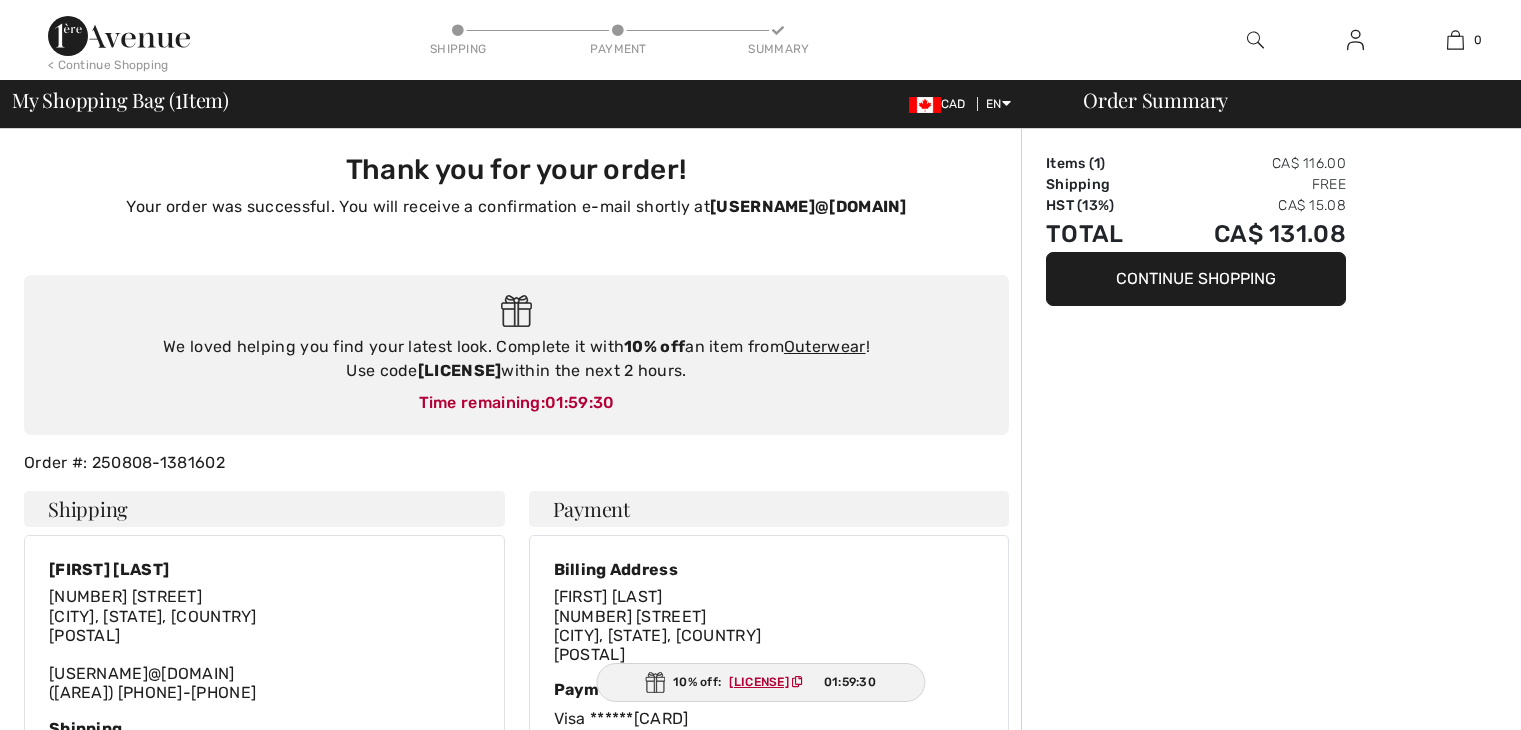 scroll, scrollTop: 0, scrollLeft: 0, axis: both 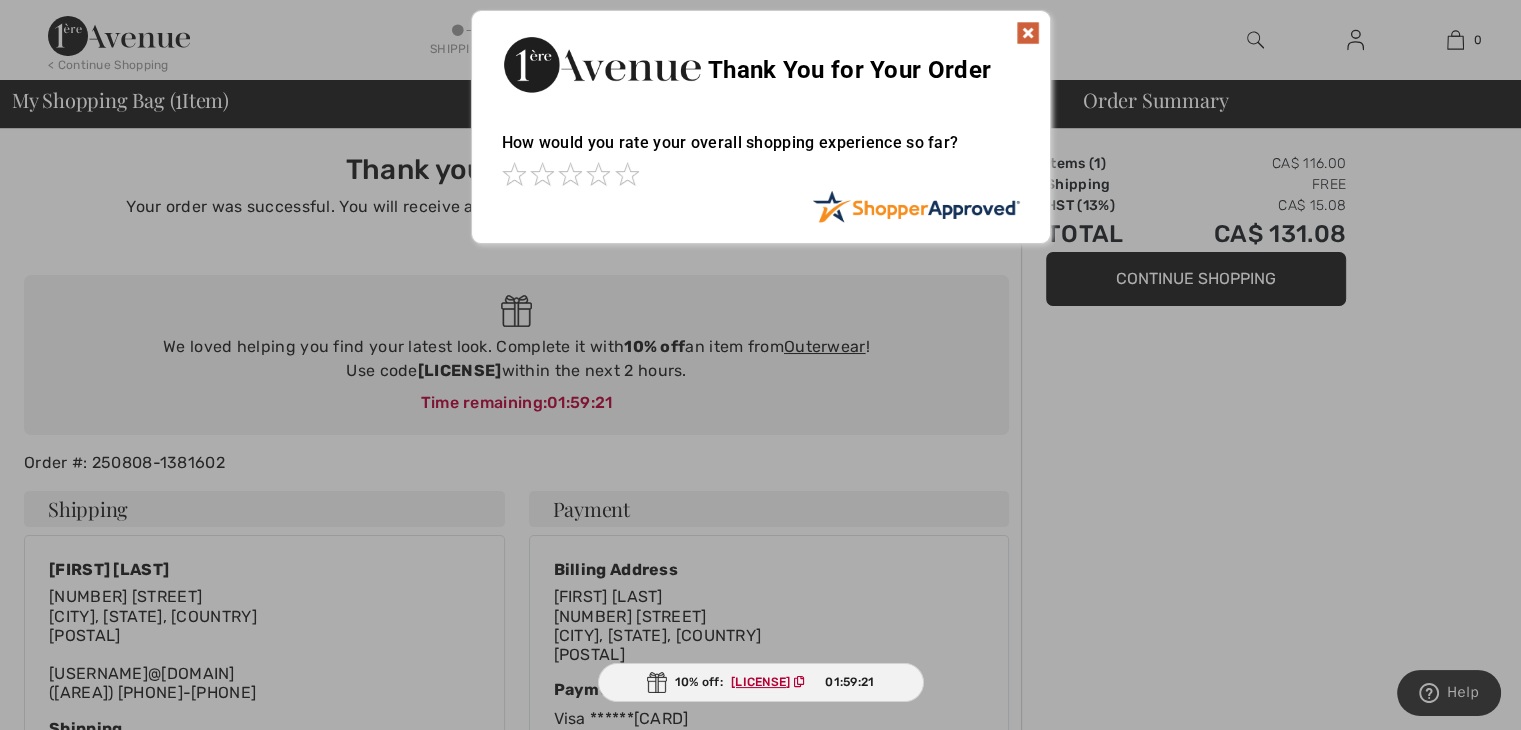 click at bounding box center (1028, 33) 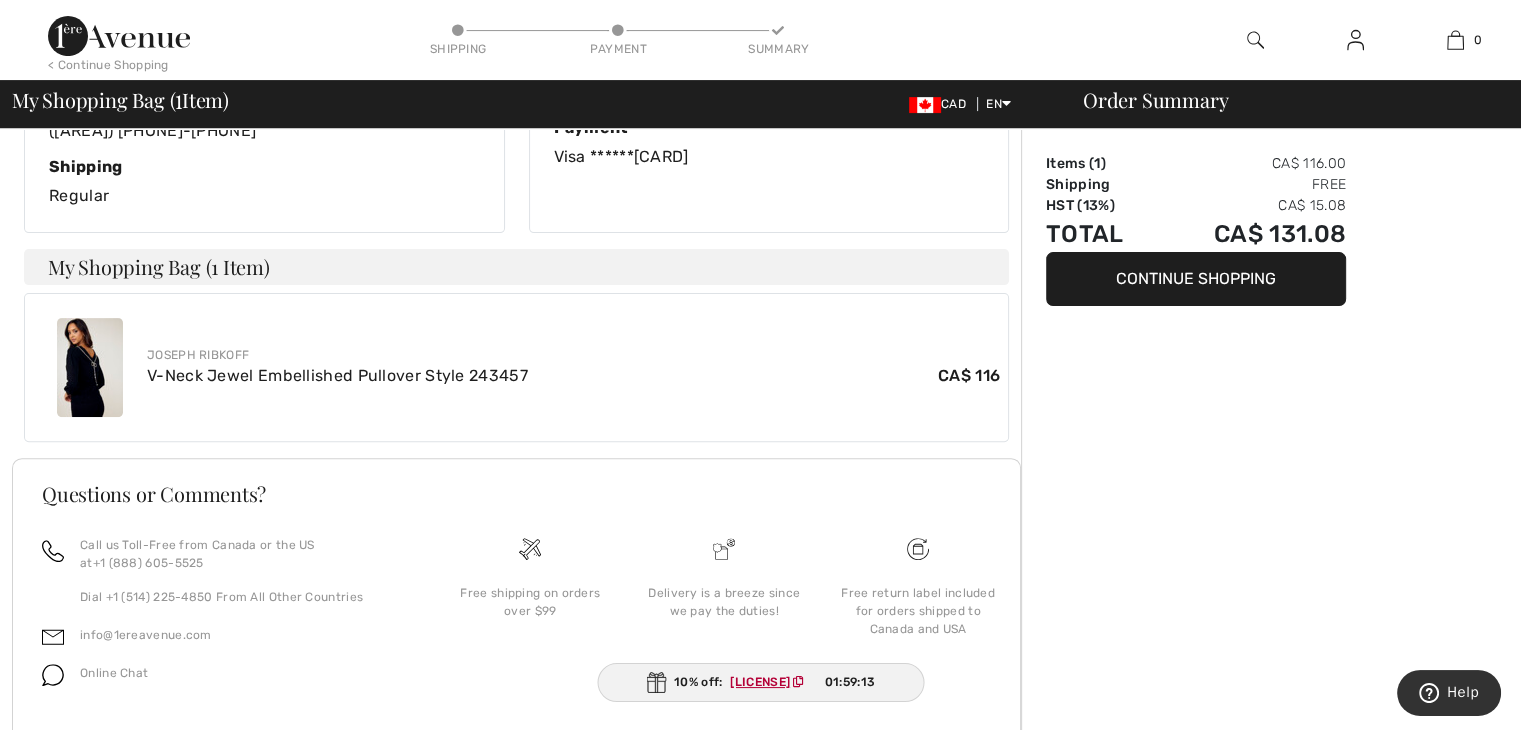 scroll, scrollTop: 620, scrollLeft: 0, axis: vertical 